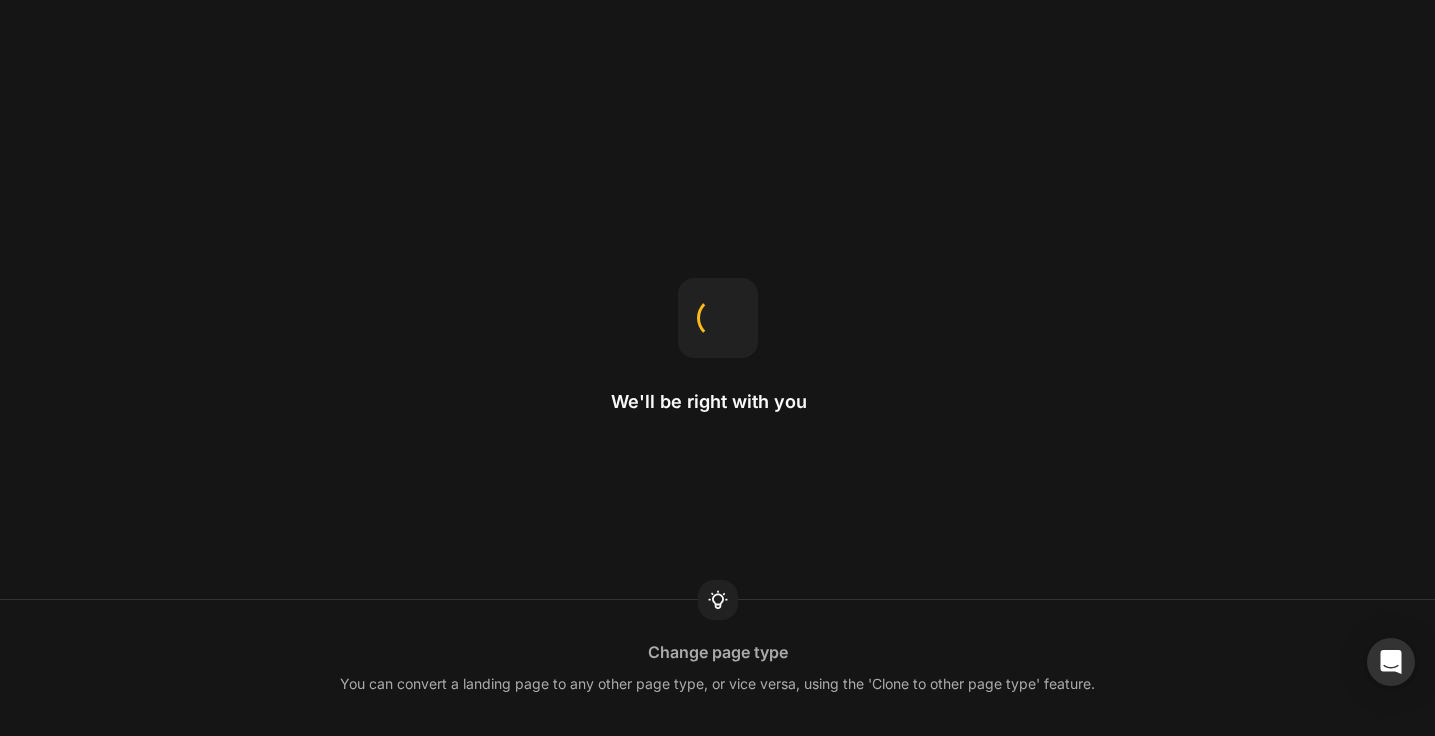 scroll, scrollTop: 0, scrollLeft: 0, axis: both 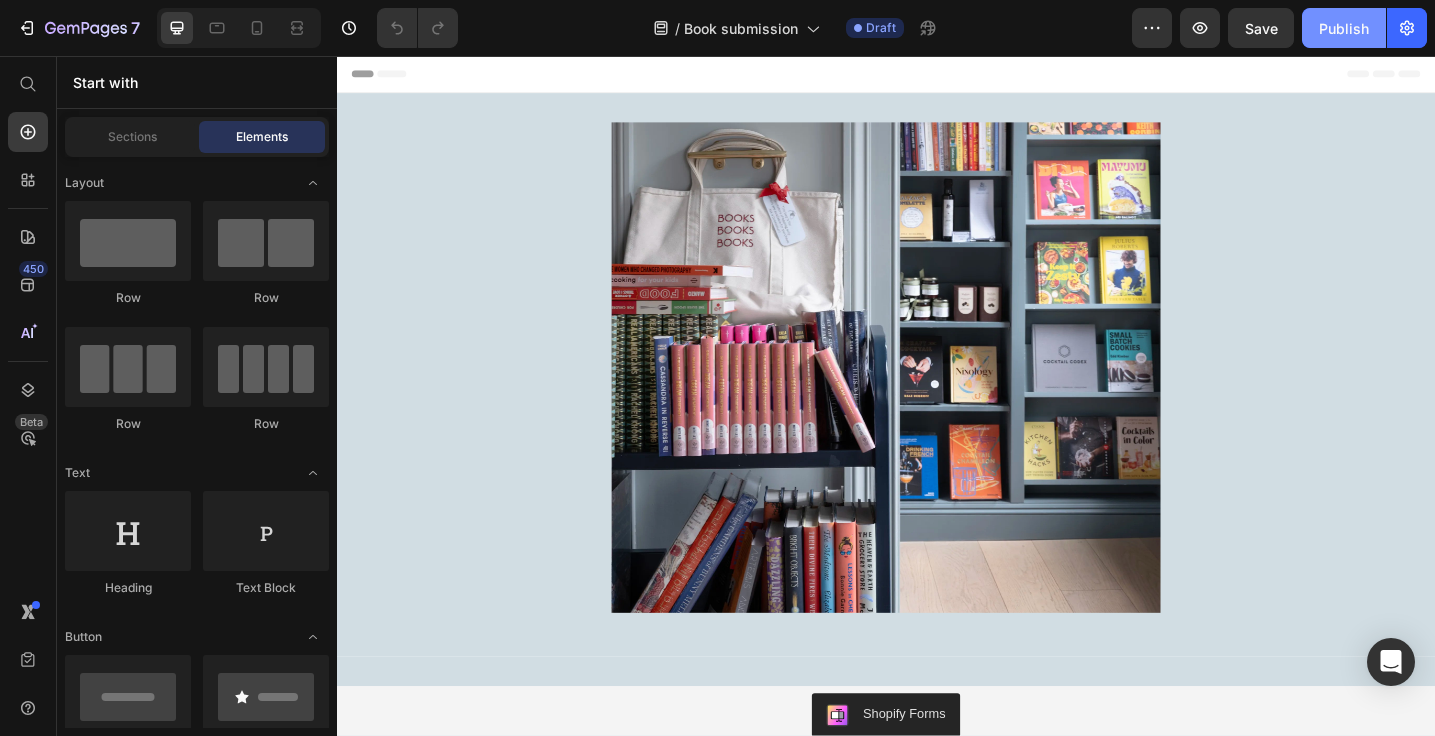 click on "Publish" at bounding box center (1344, 28) 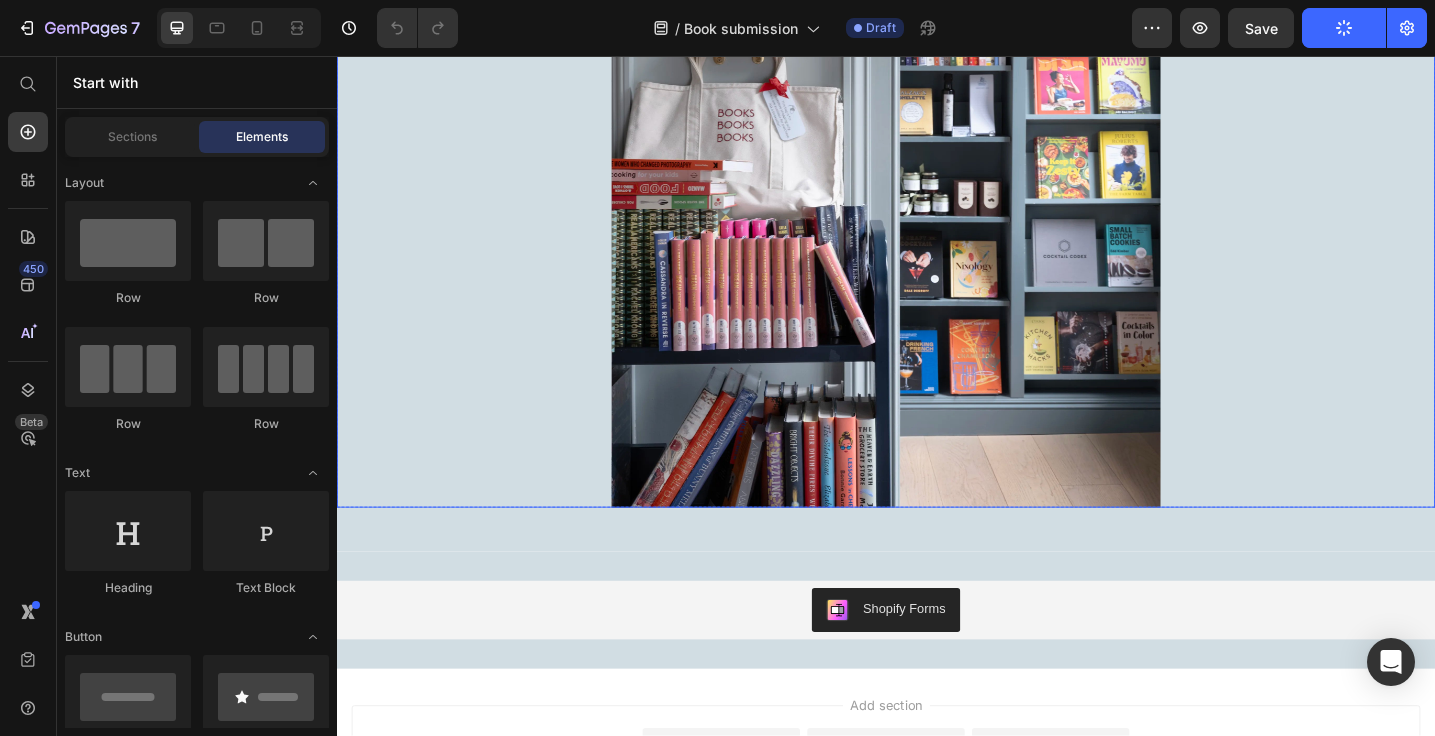 scroll, scrollTop: 239, scrollLeft: 0, axis: vertical 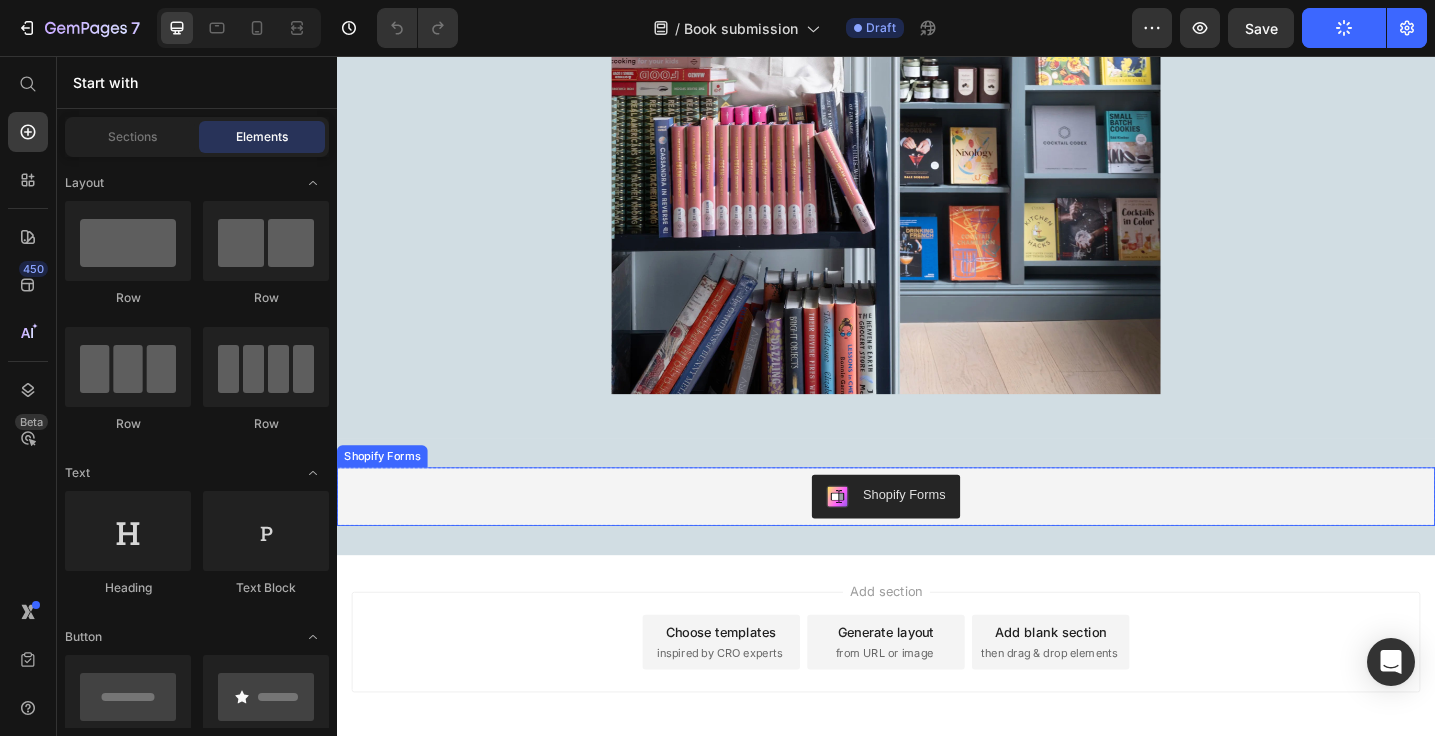 click on "Shopify Forms" at bounding box center (957, 536) 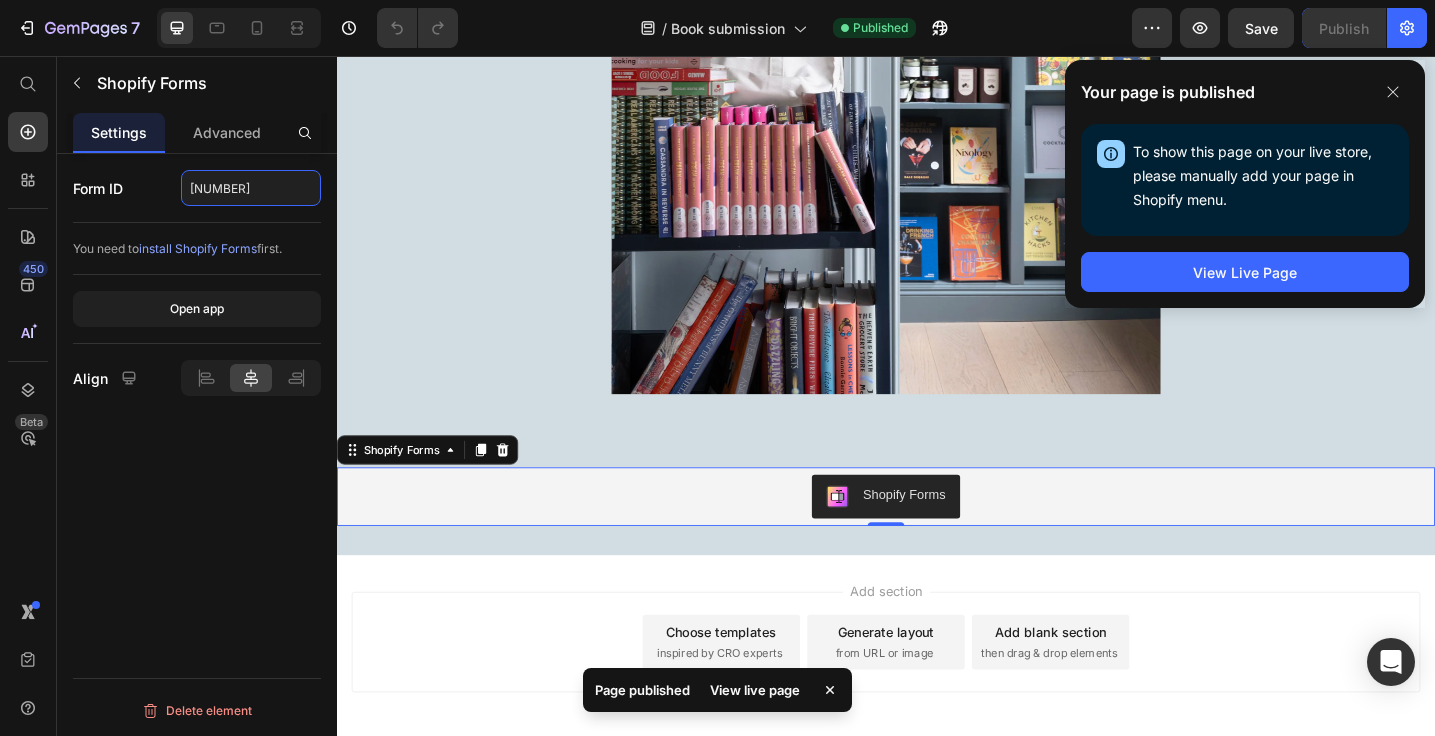 paste on "555940" 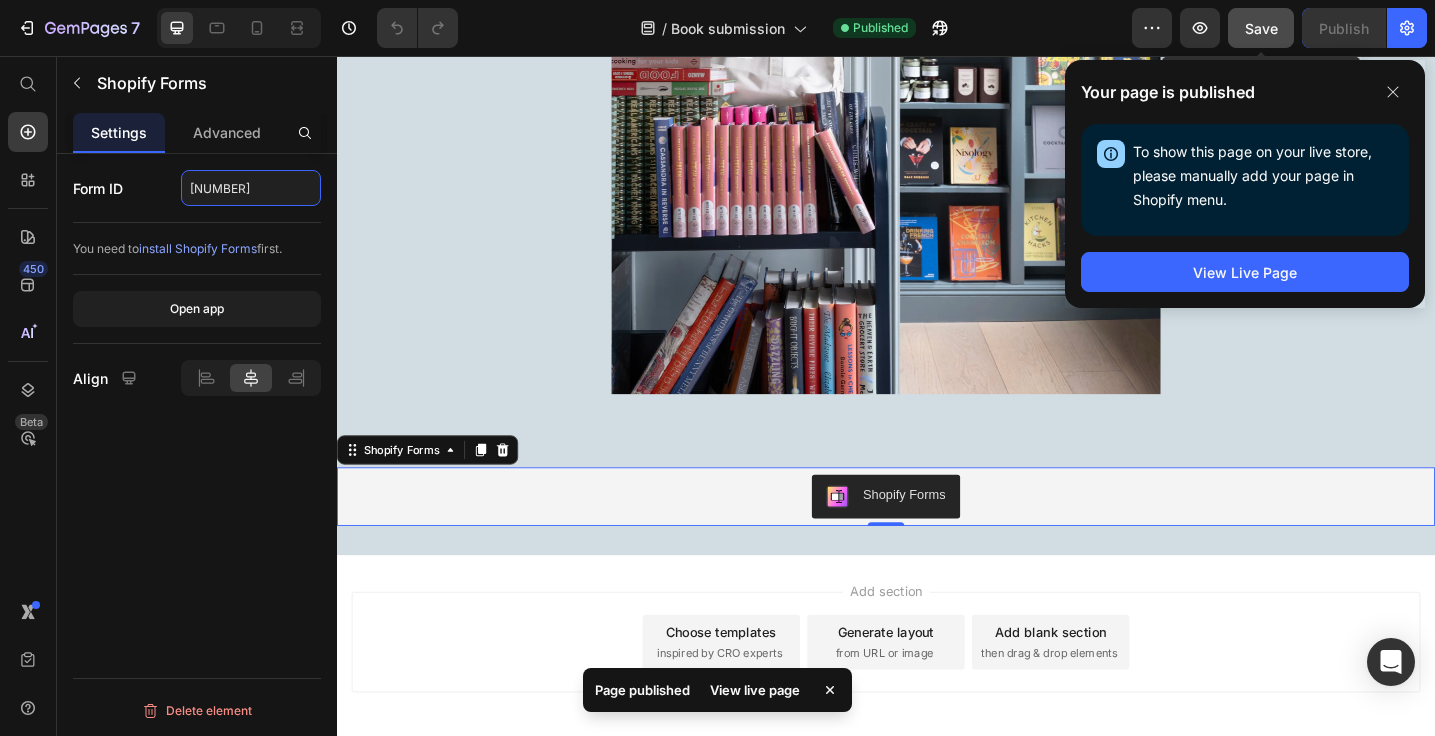 type on "555940" 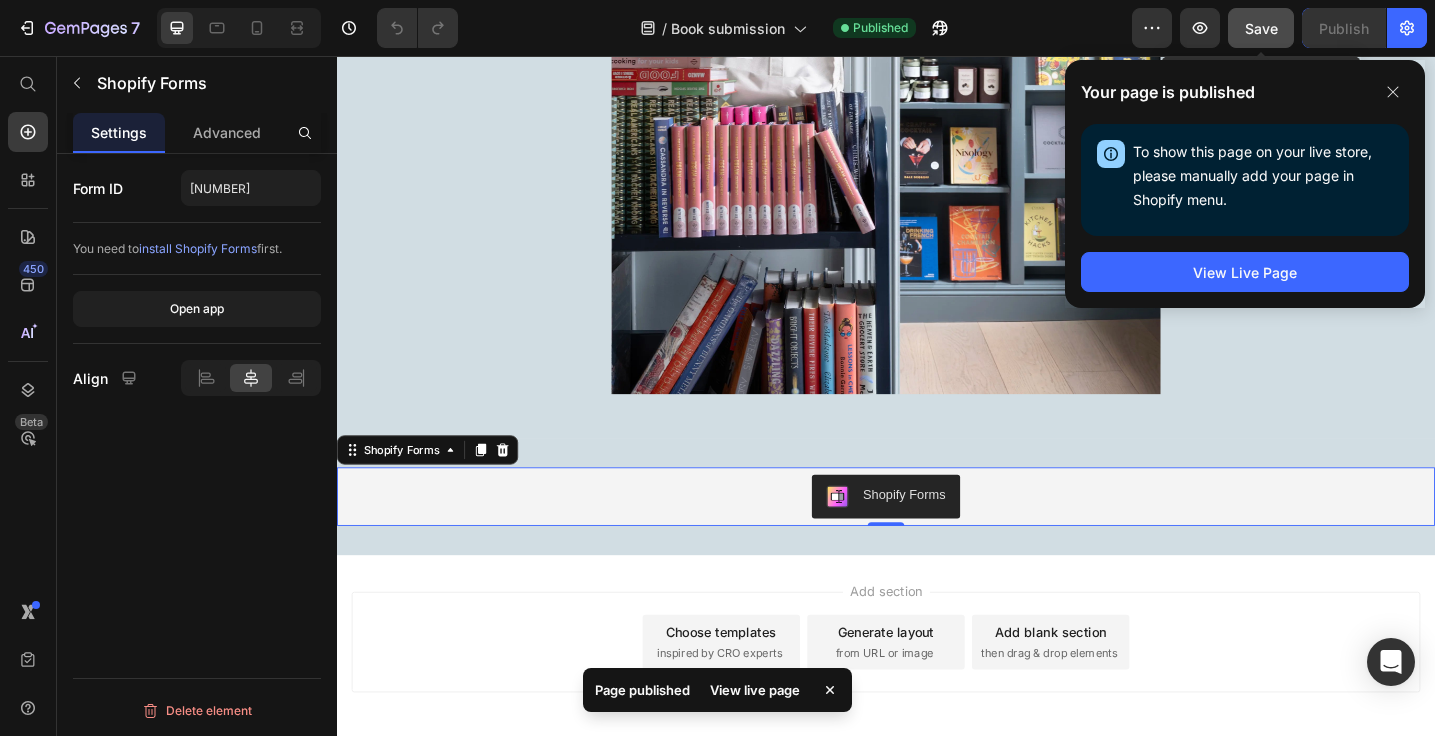 click on "Save" 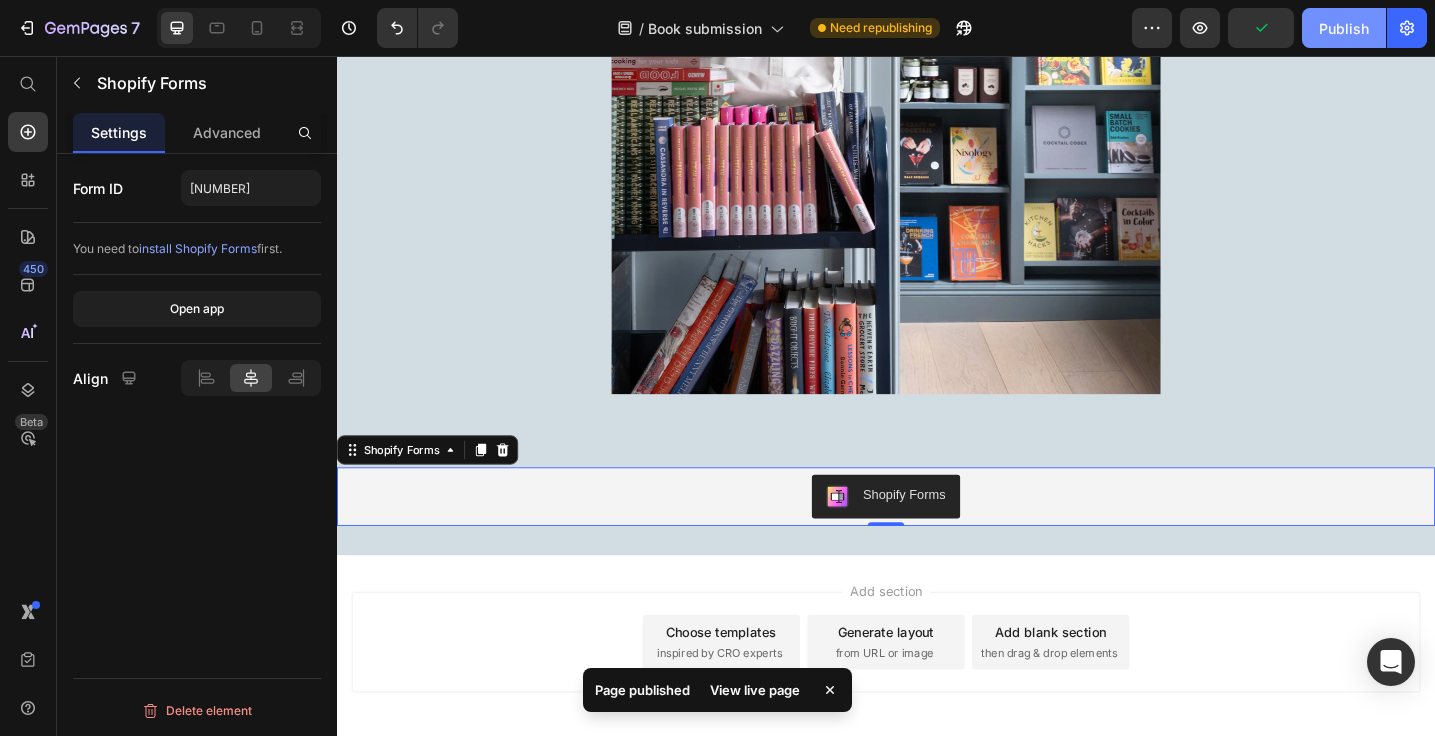 click on "Publish" at bounding box center [1344, 28] 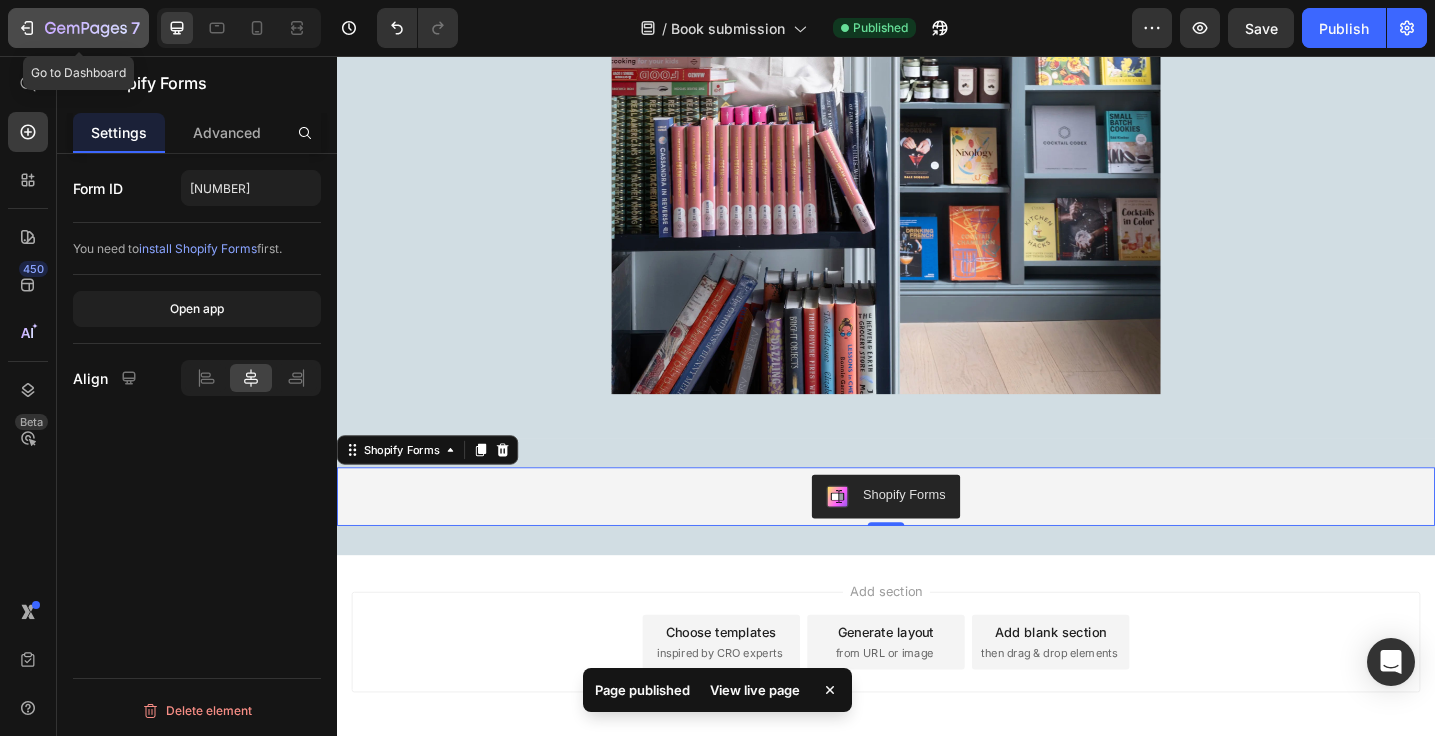 click 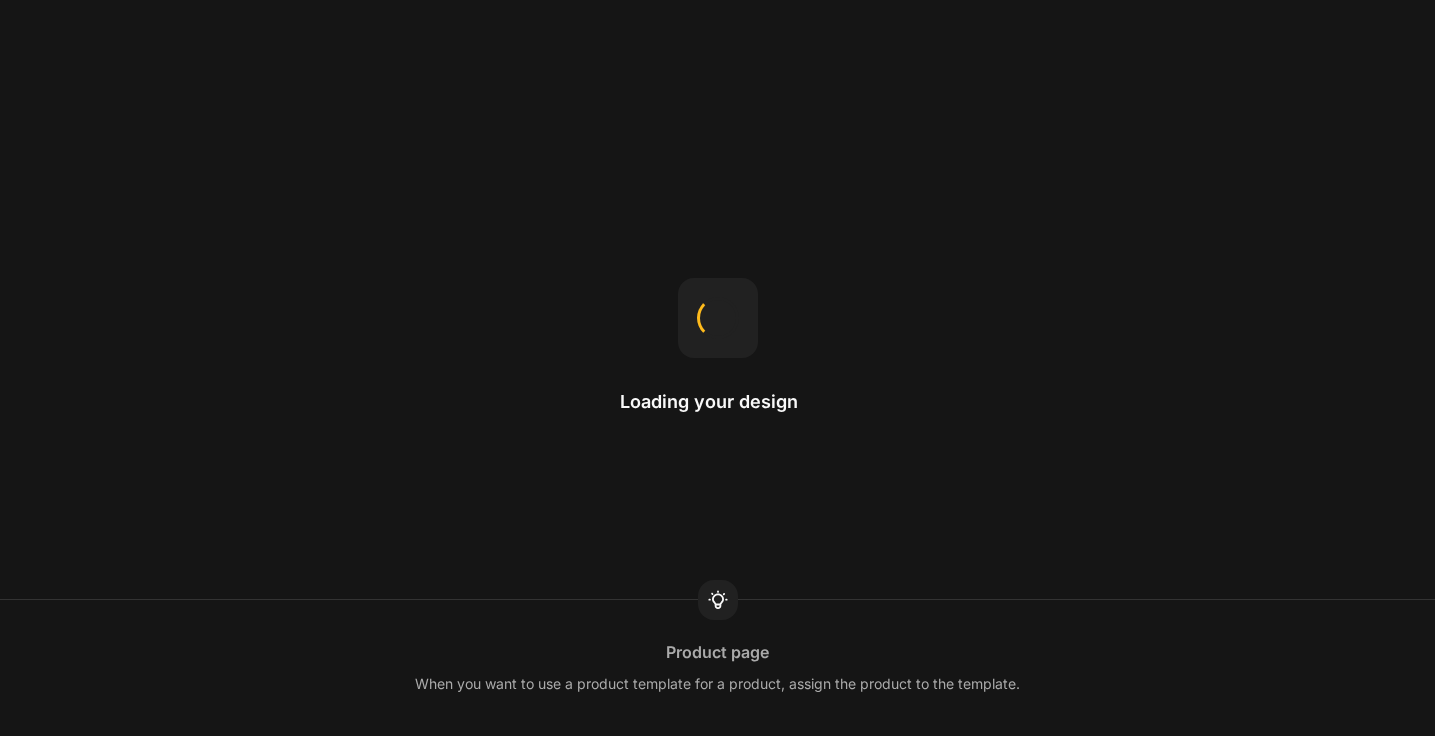 scroll, scrollTop: 0, scrollLeft: 0, axis: both 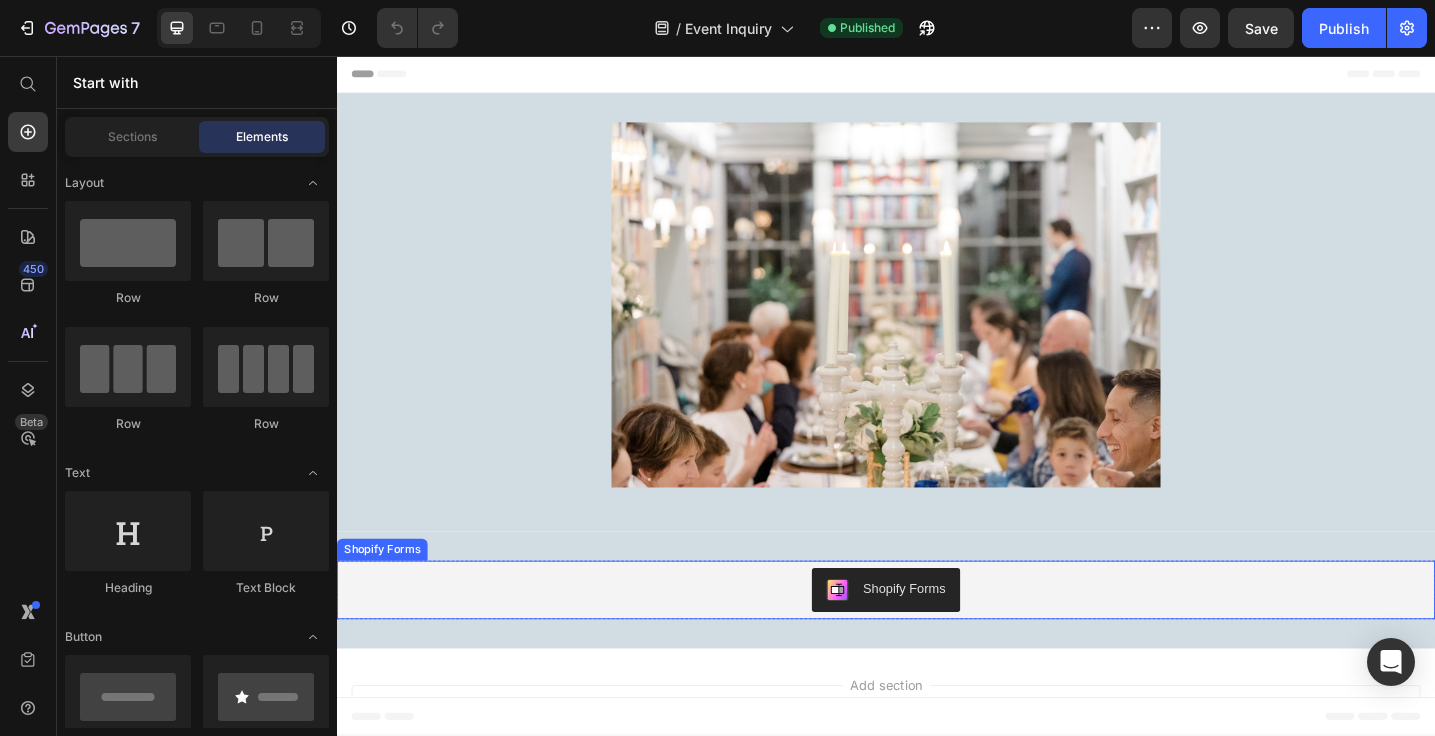 click on "Shopify Forms" at bounding box center [957, 638] 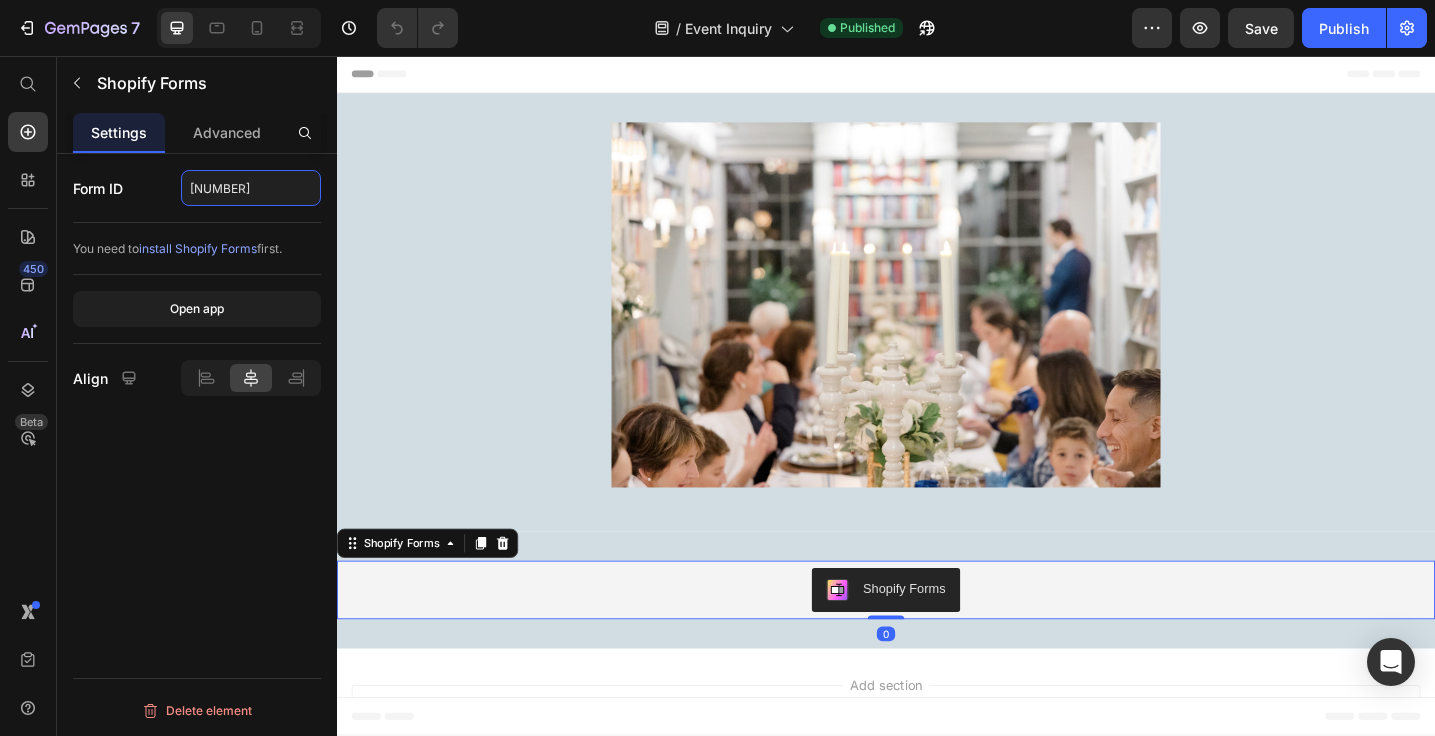 drag, startPoint x: 251, startPoint y: 190, endPoint x: 134, endPoint y: 182, distance: 117.273186 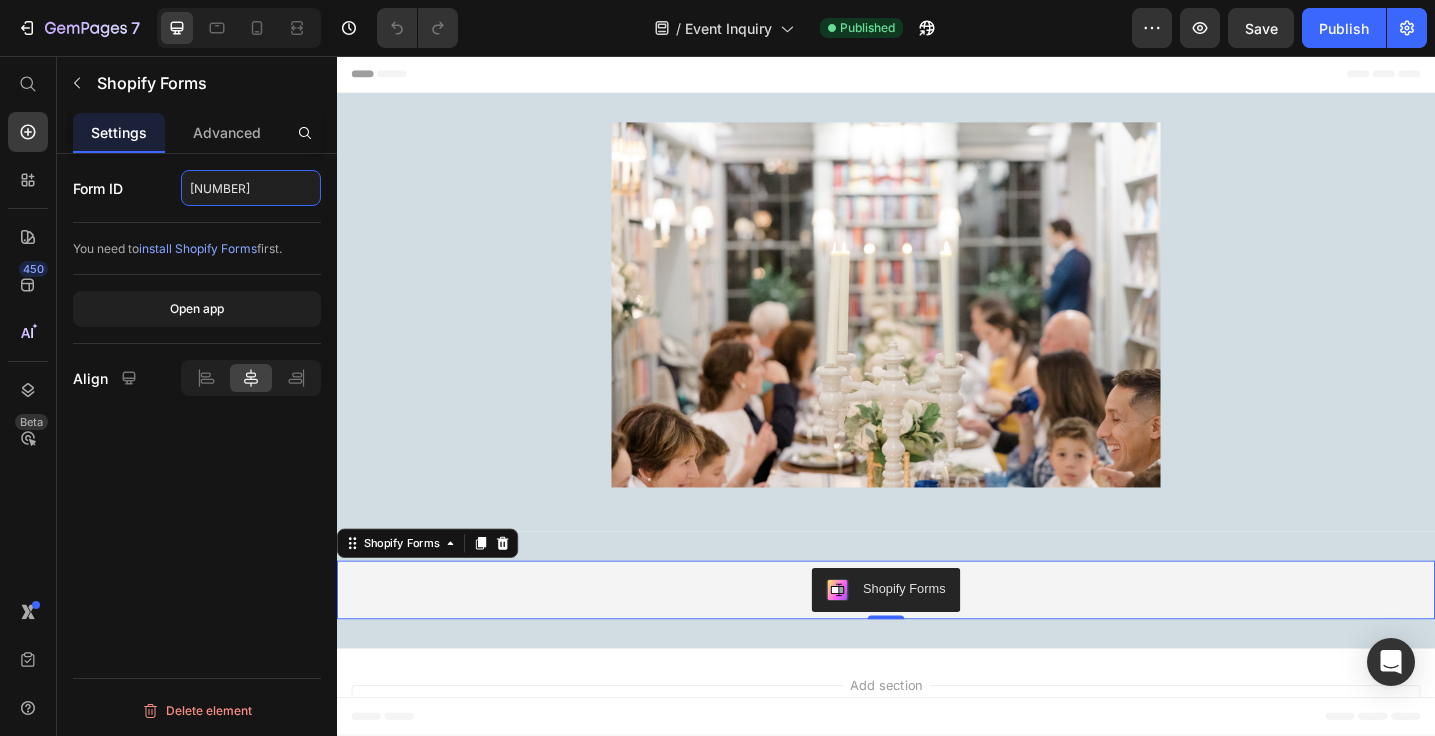 paste on "555925" 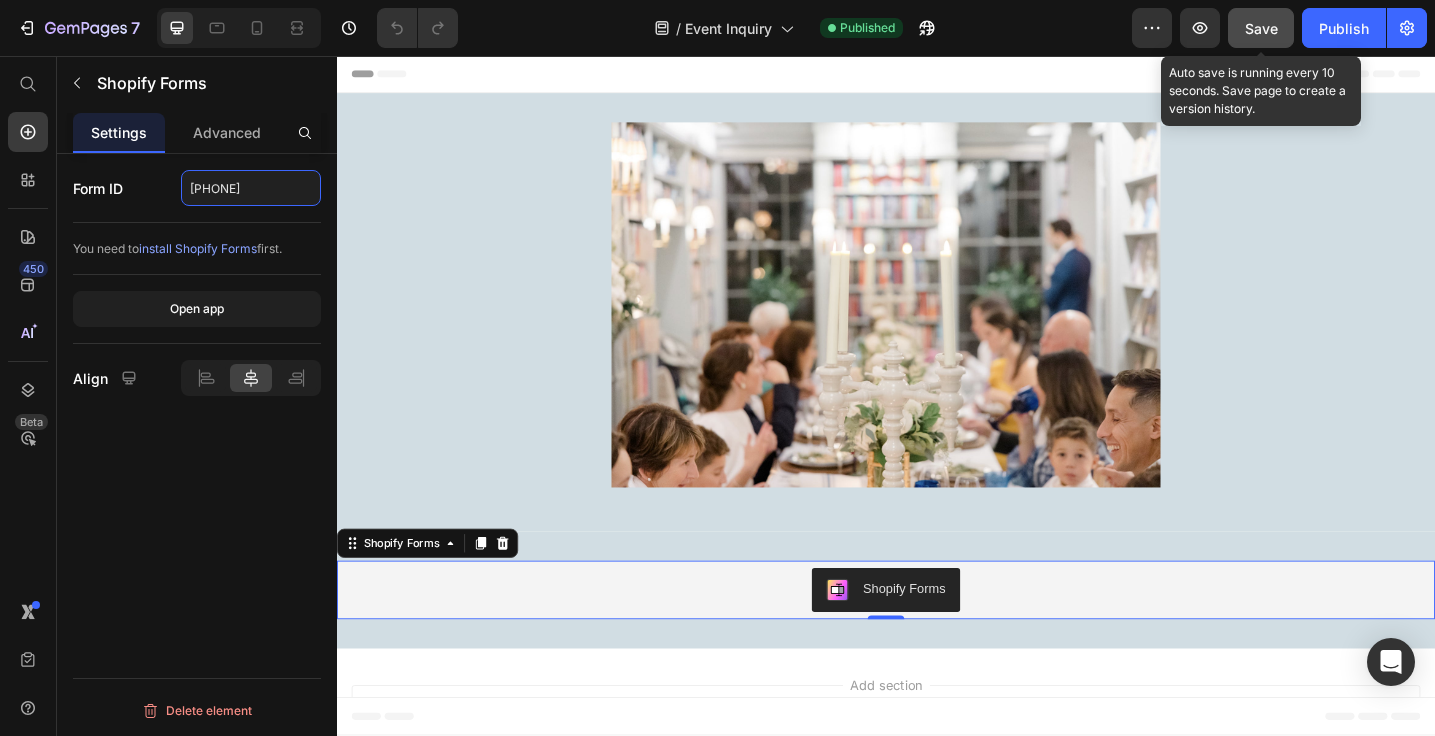 type on "555925" 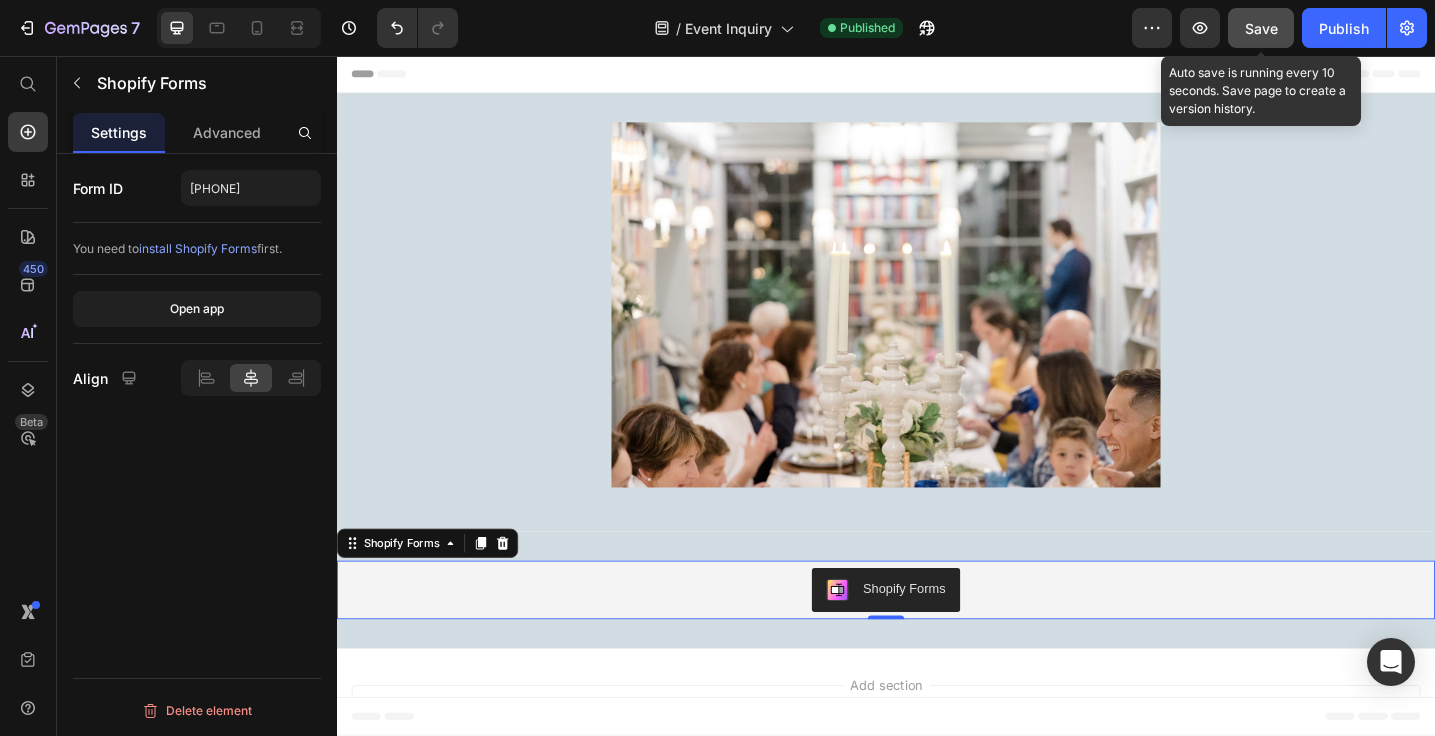 click on "Save" at bounding box center (1261, 28) 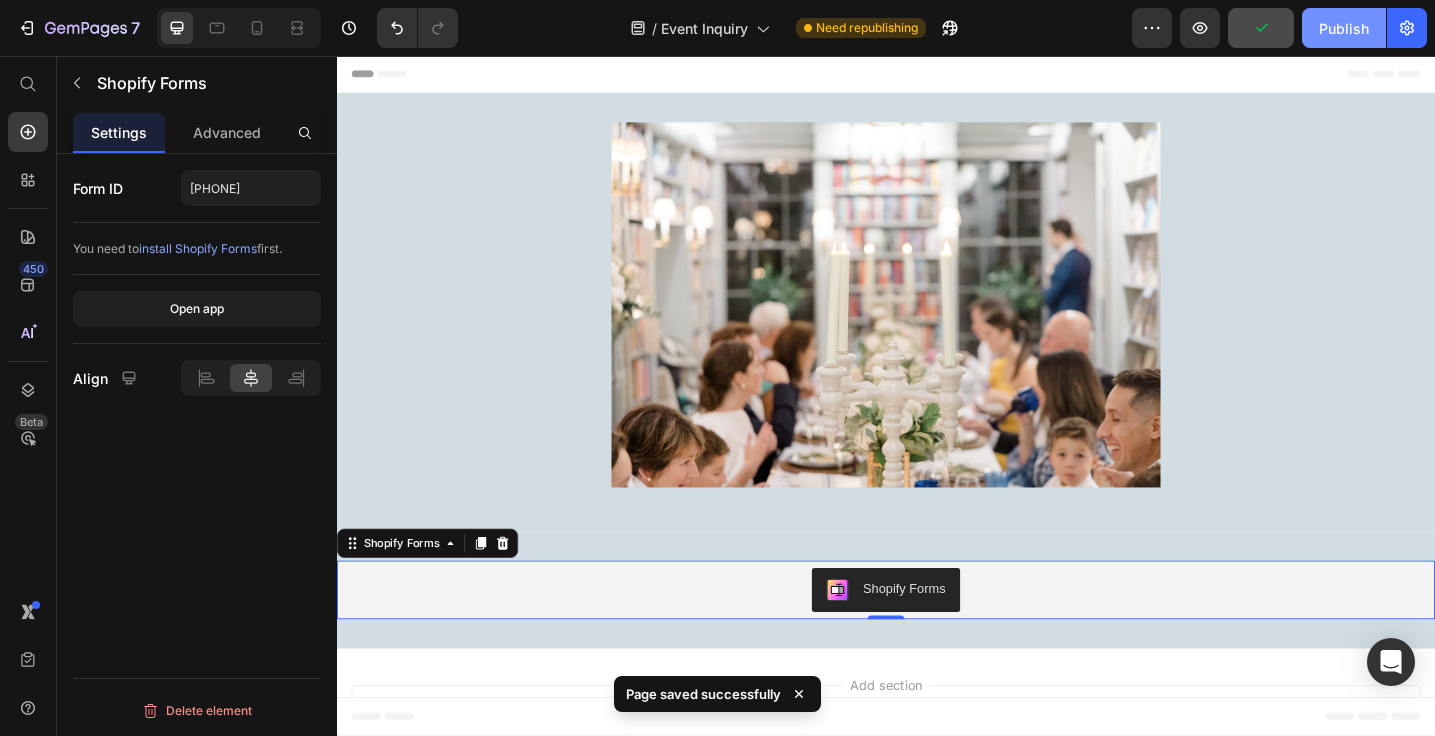 click on "Publish" at bounding box center [1344, 28] 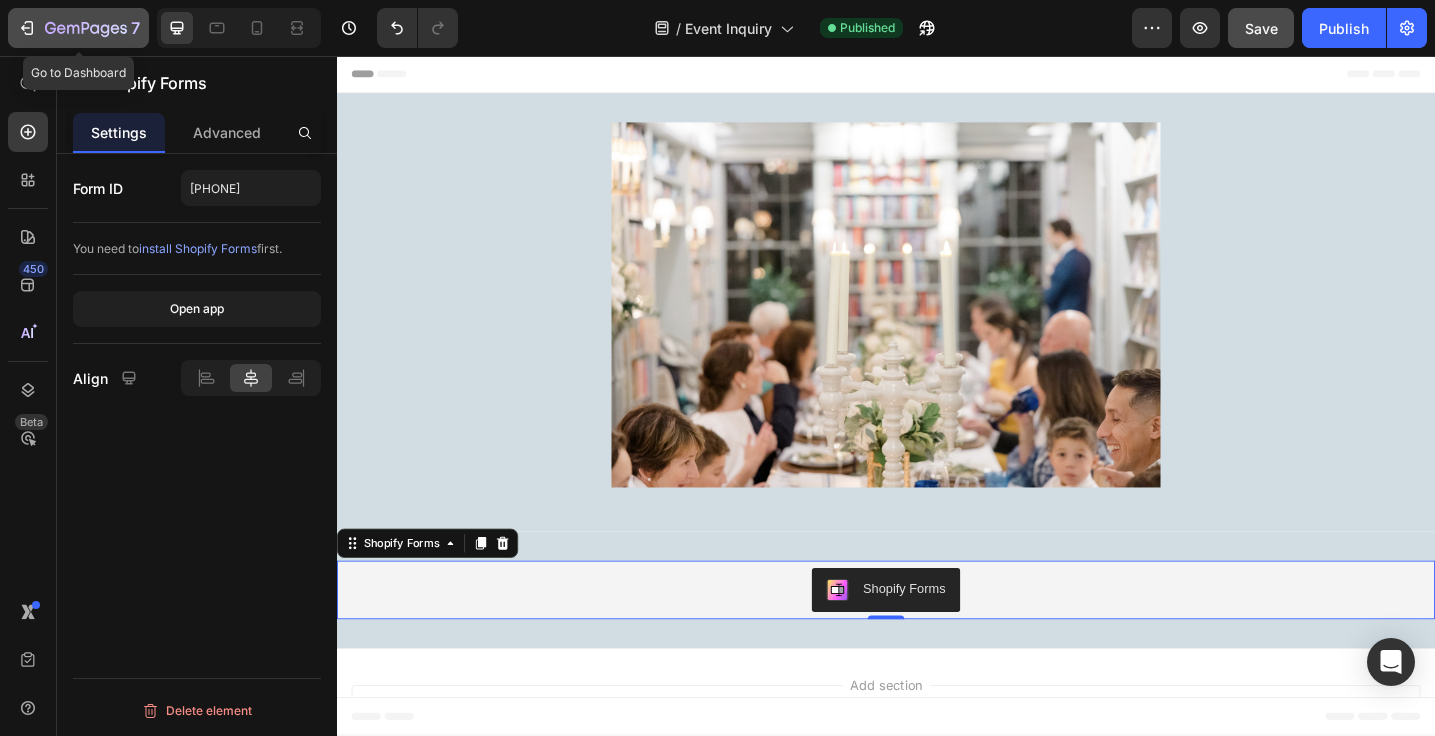 click 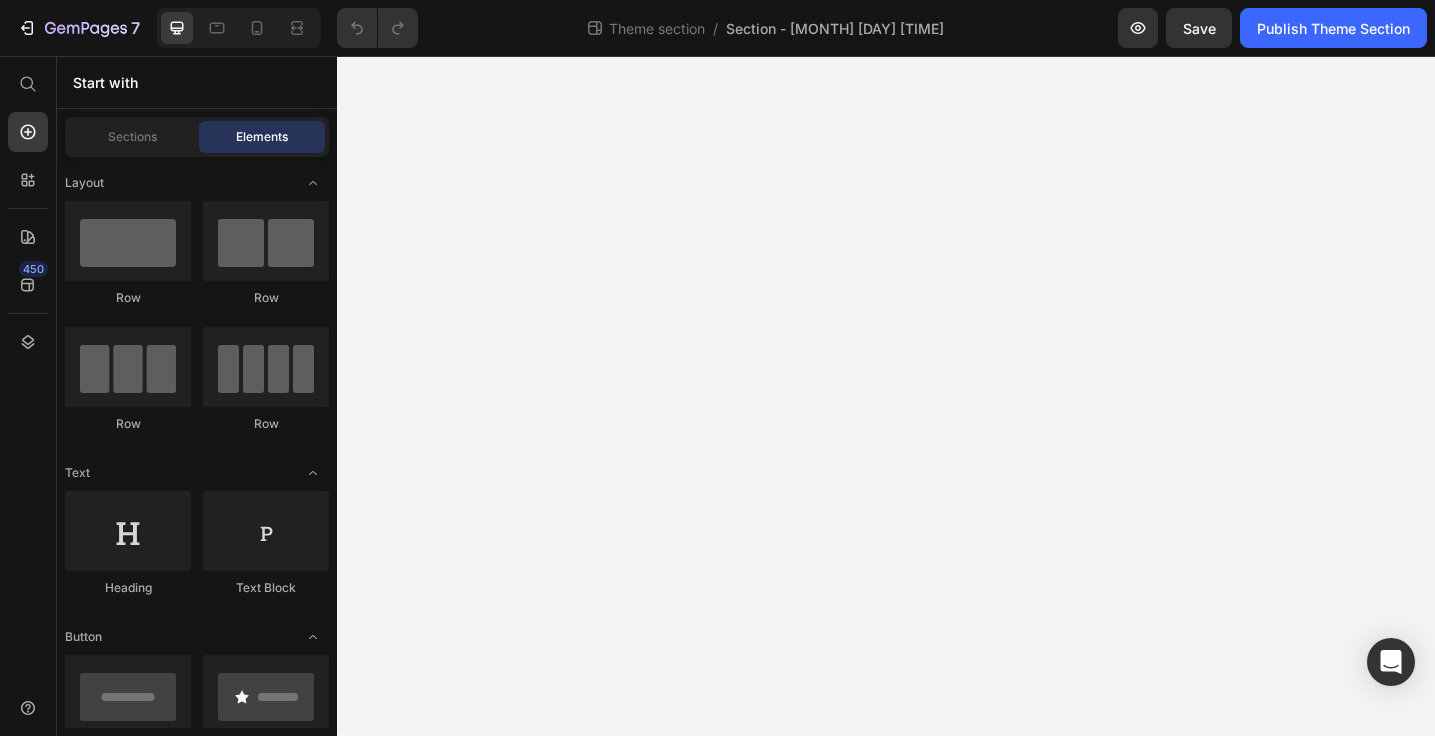 scroll, scrollTop: 0, scrollLeft: 0, axis: both 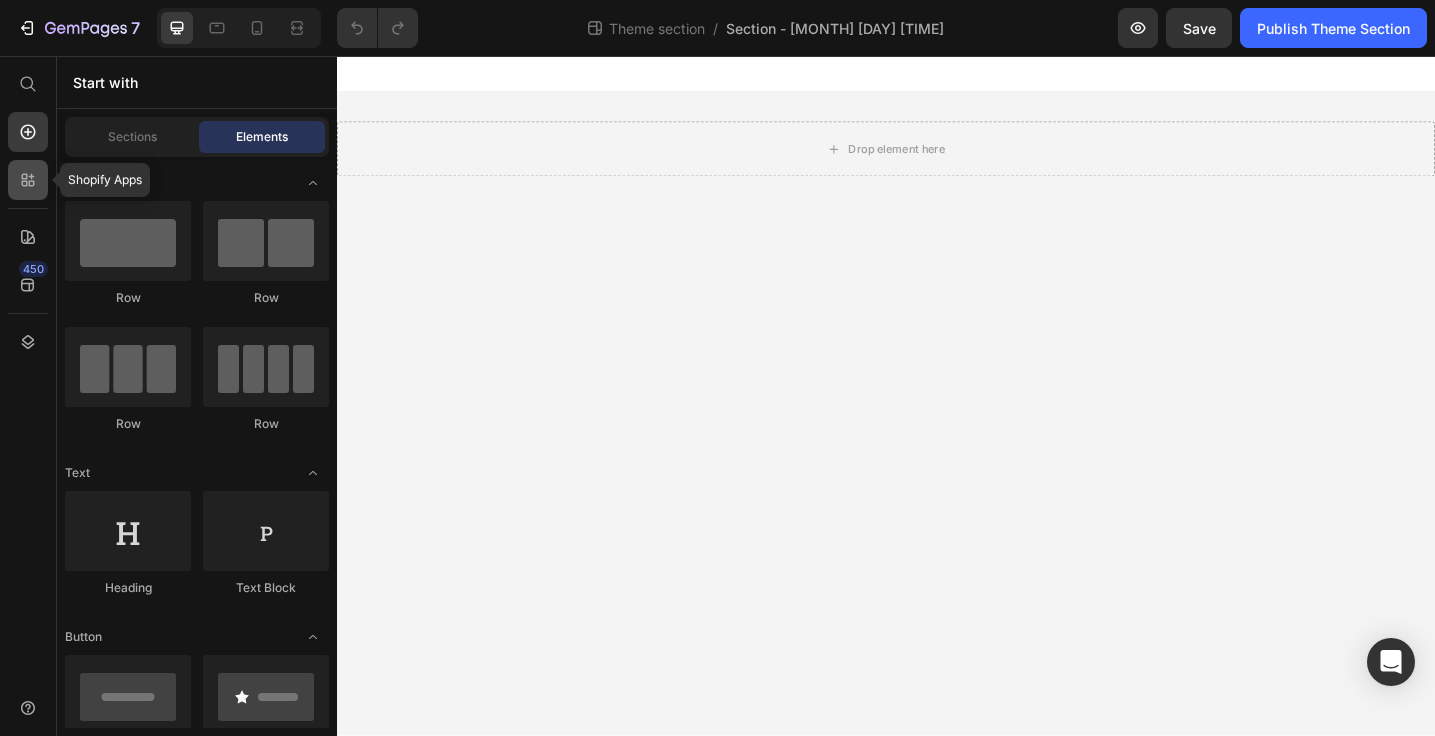 click 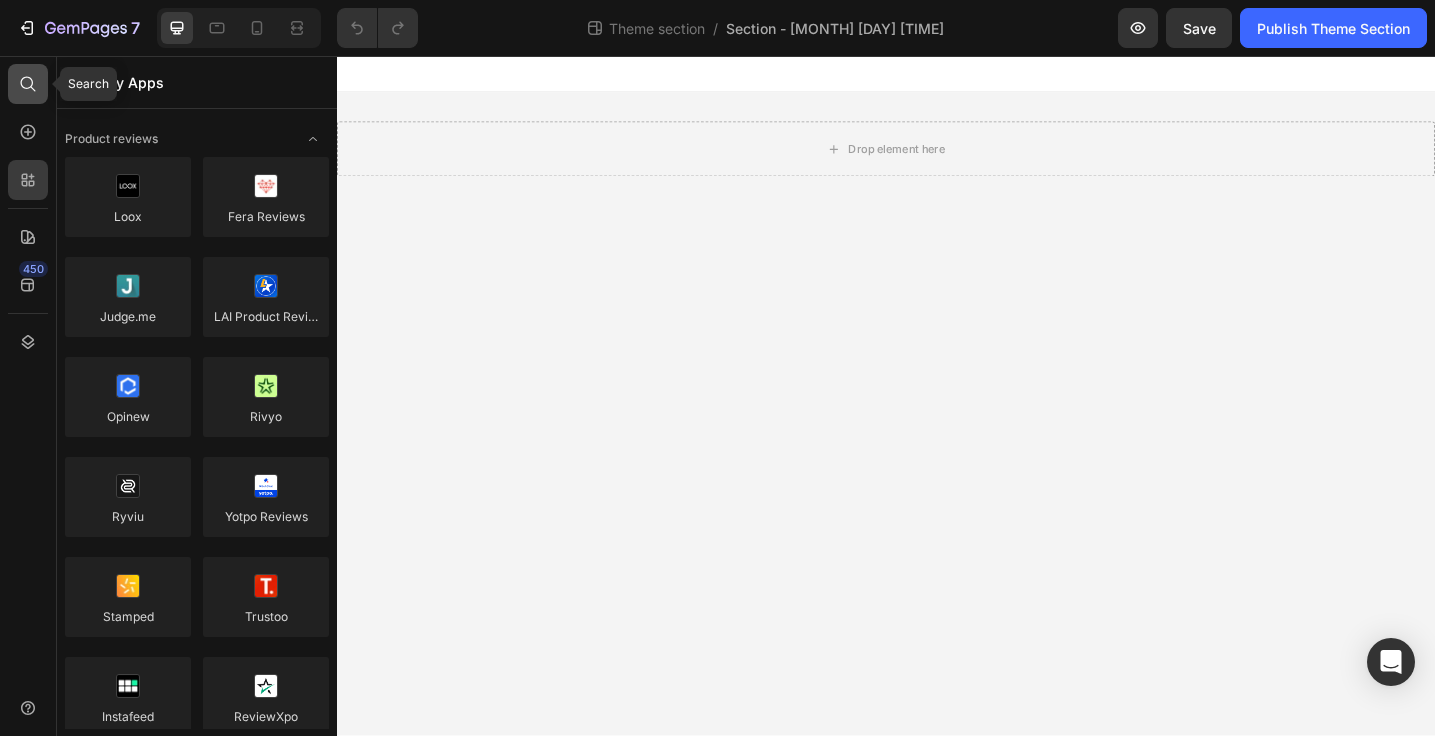 click 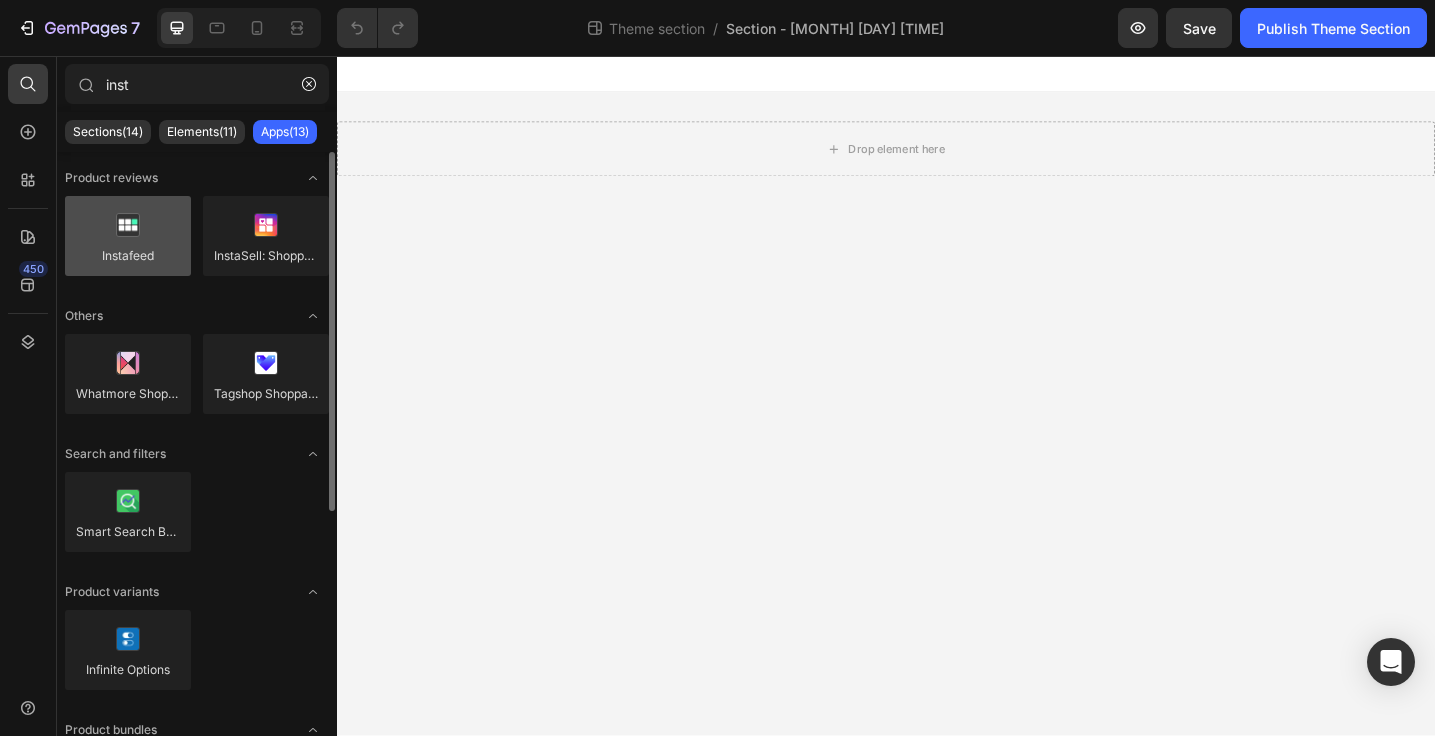 type on "inst" 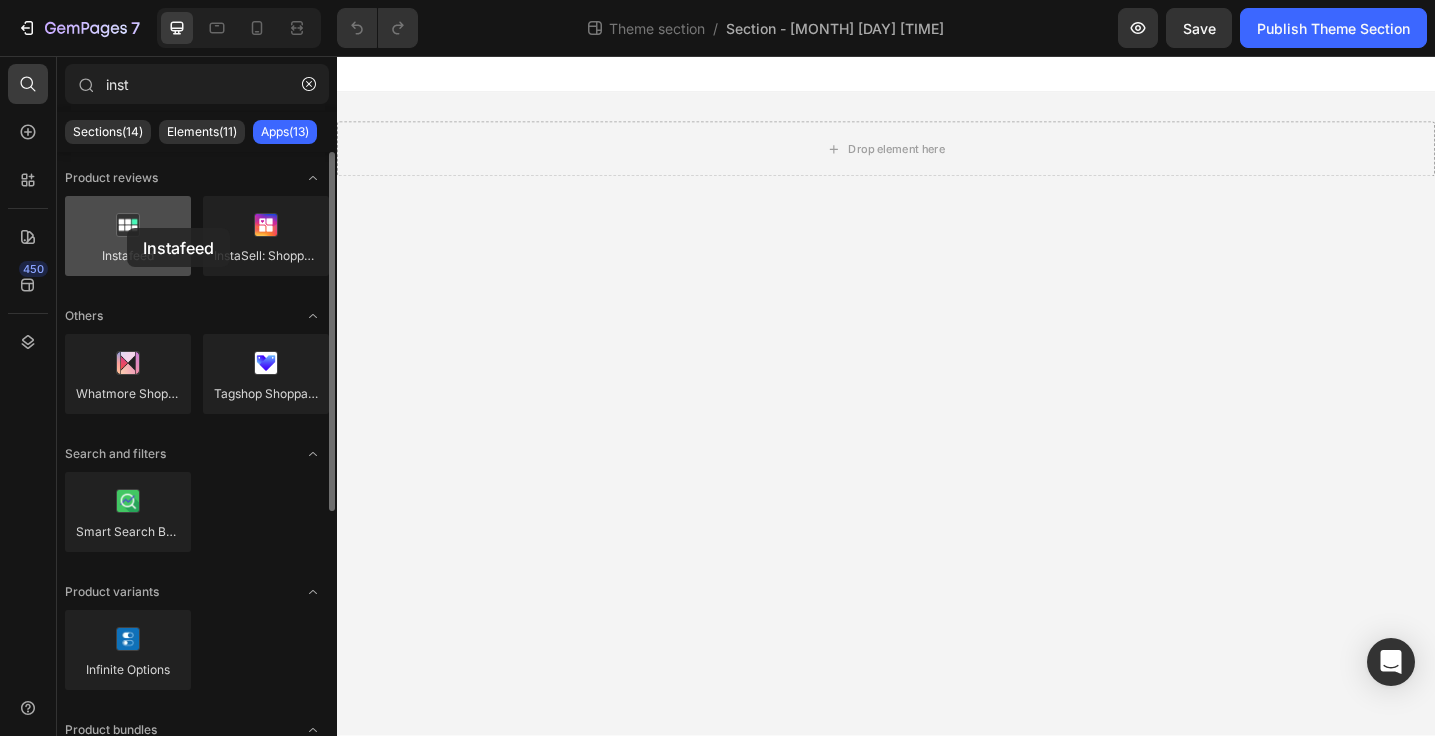 click at bounding box center (128, 236) 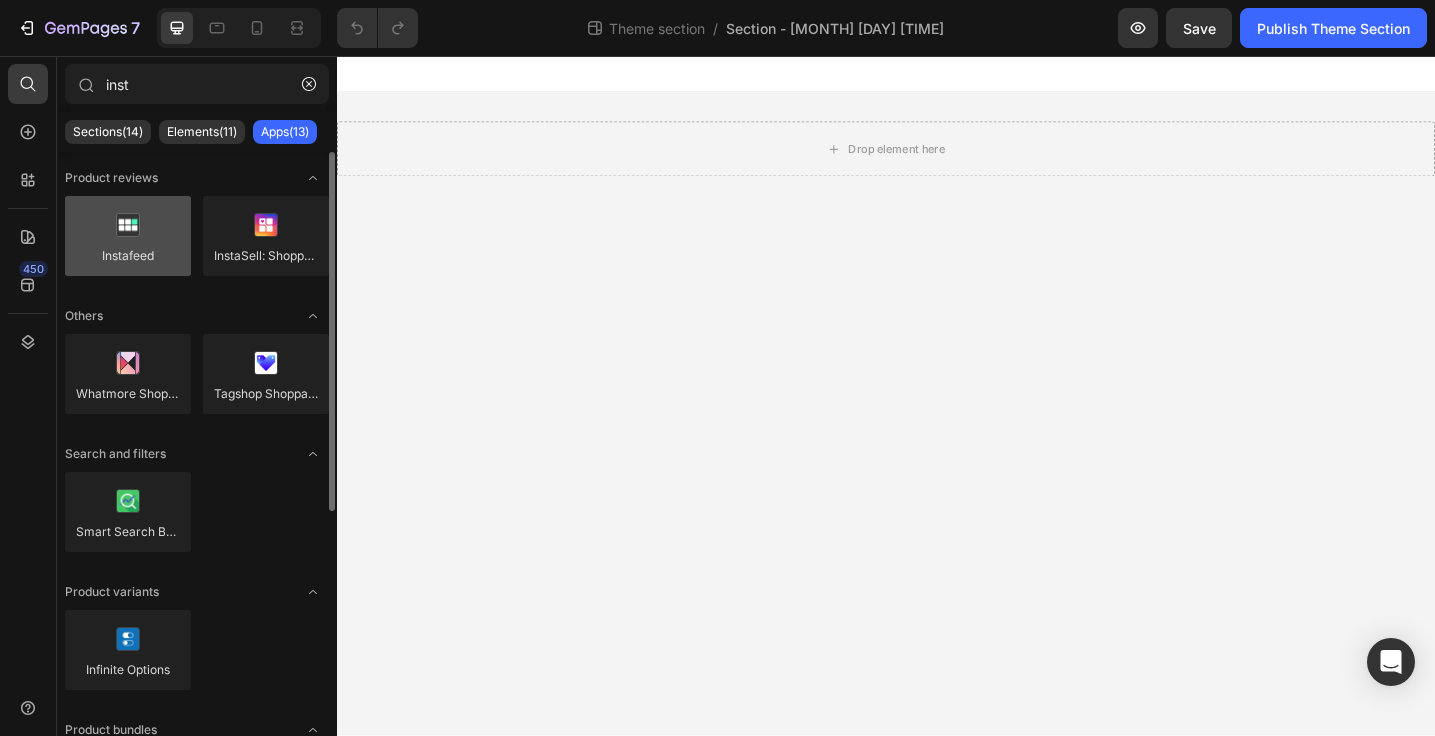 click at bounding box center [128, 236] 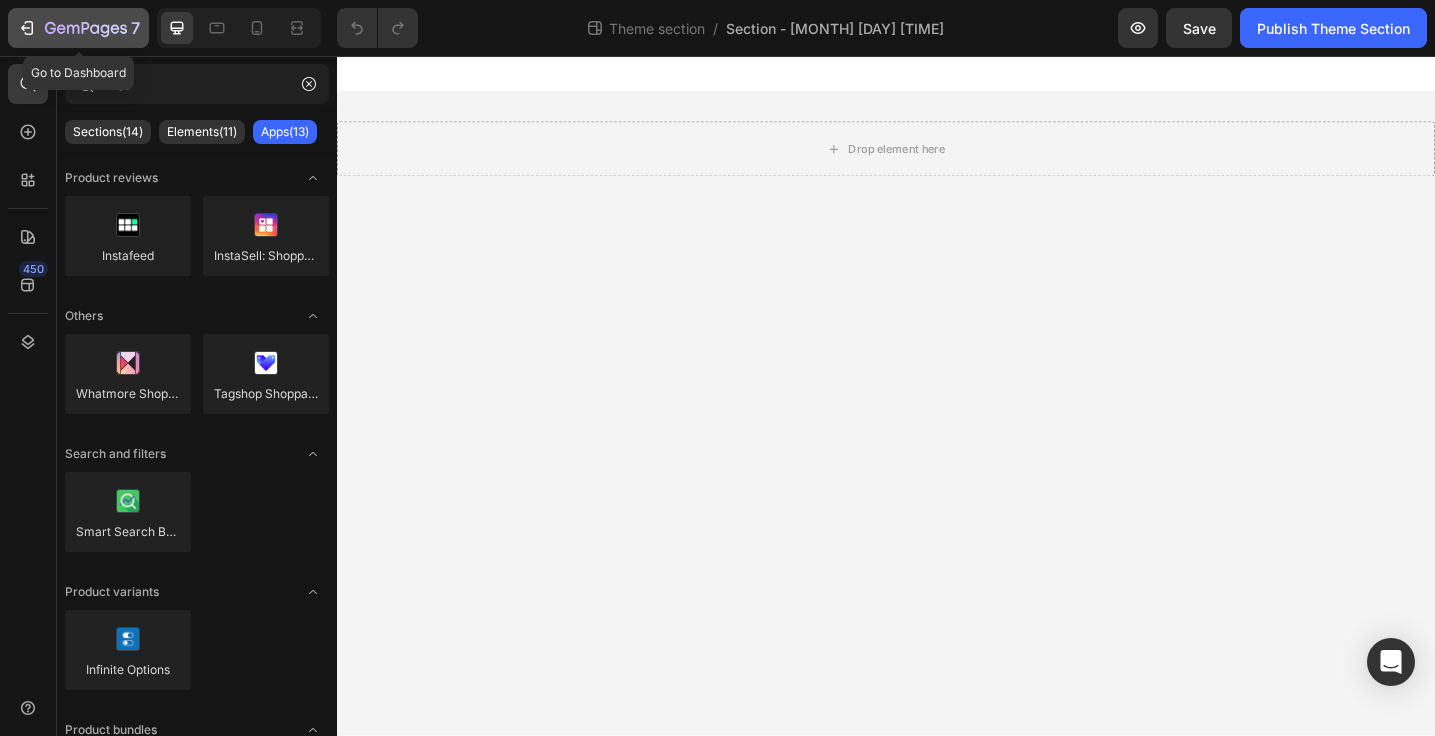 click 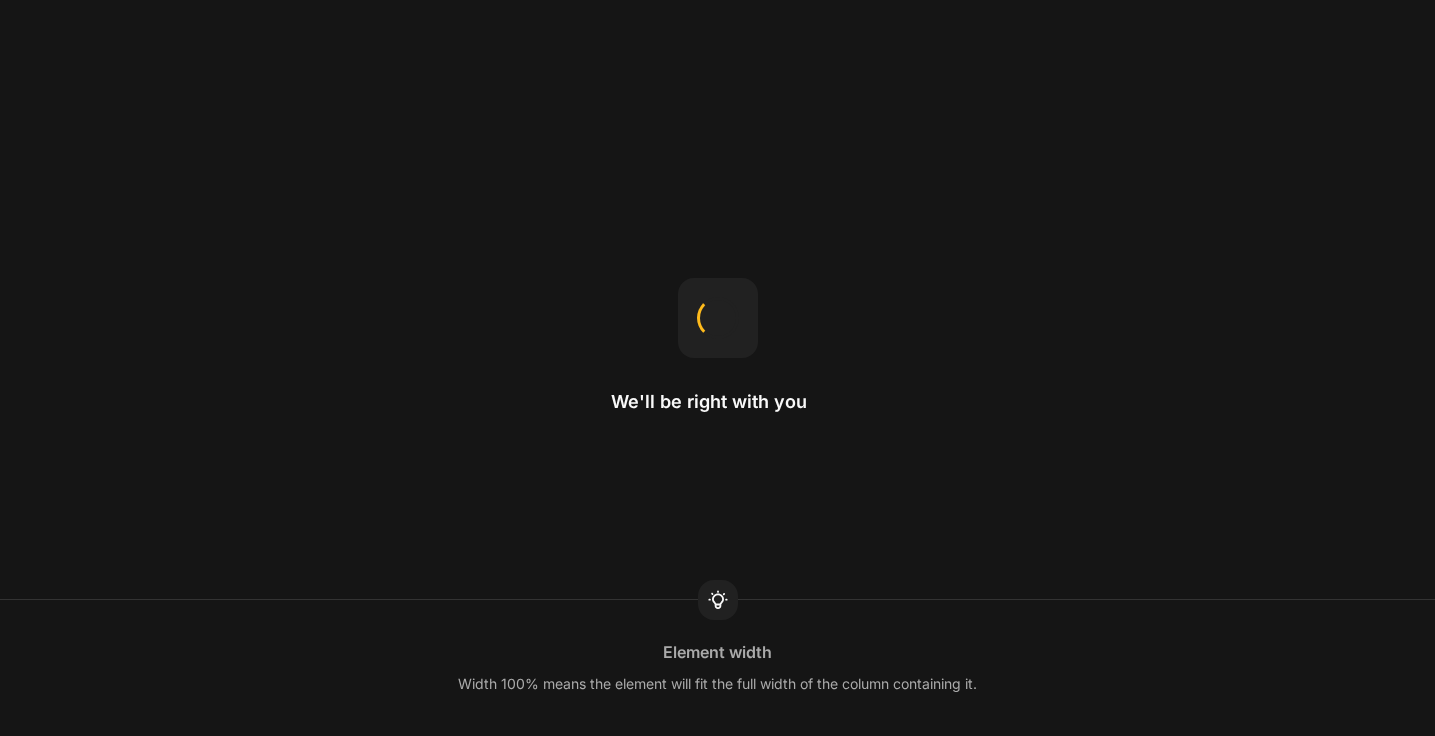 scroll, scrollTop: 0, scrollLeft: 0, axis: both 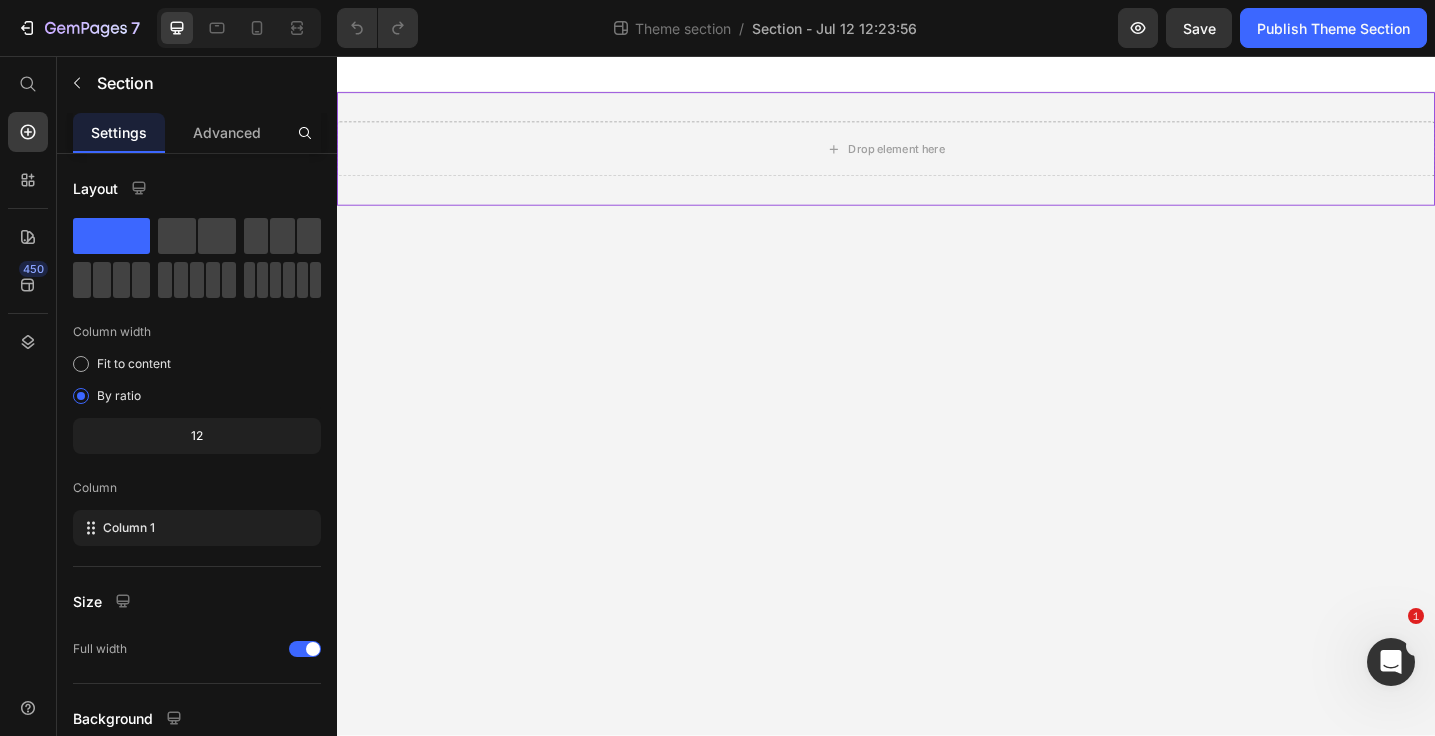 click on "Drop element here" at bounding box center [937, 158] 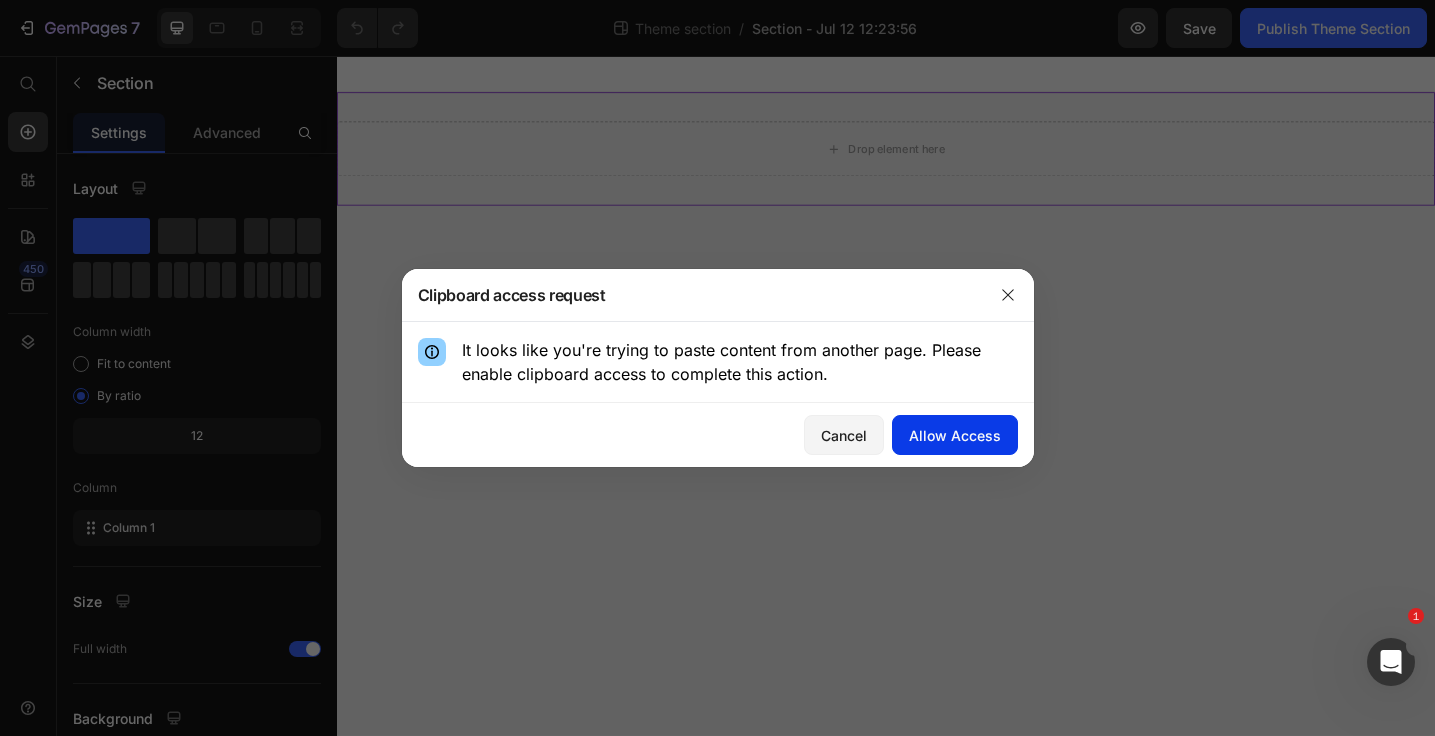 click on "Allow Access" at bounding box center (955, 435) 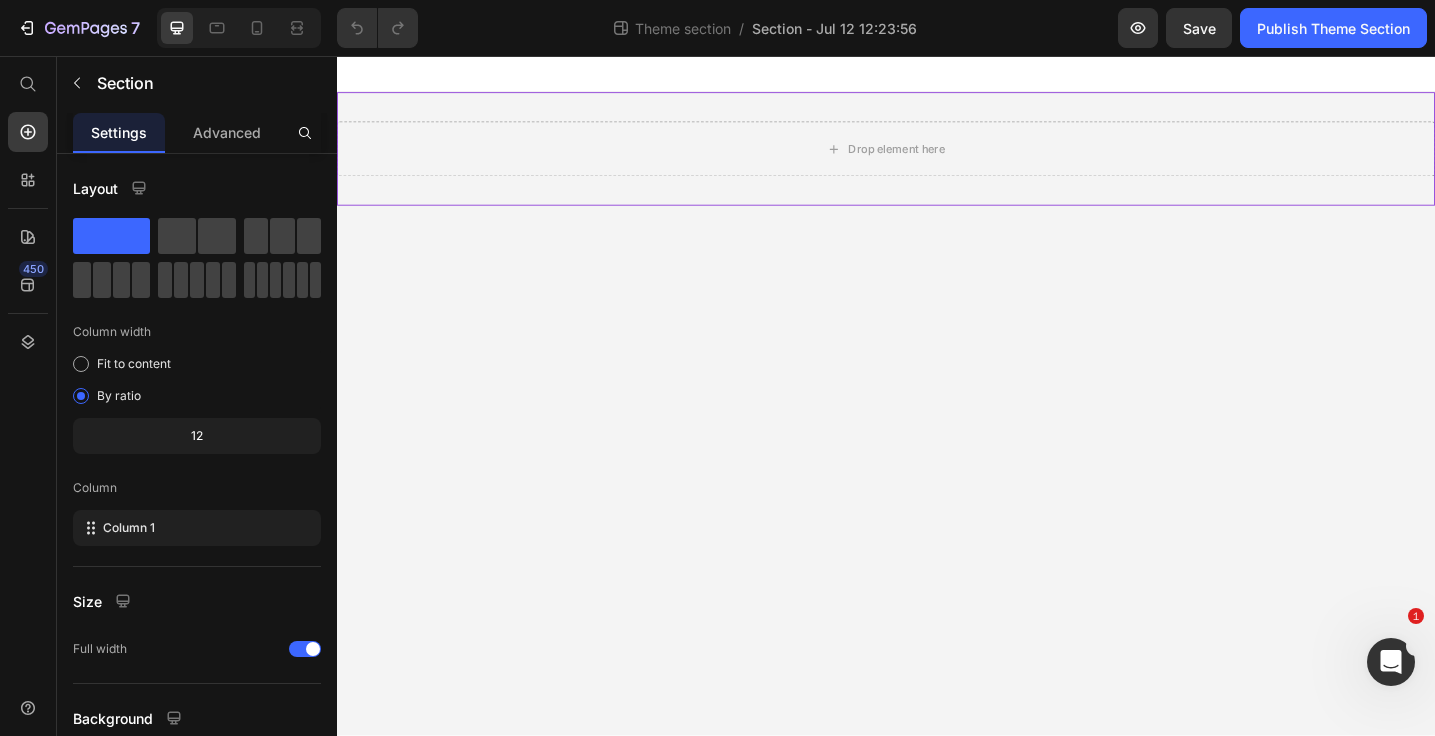 click on "Drop element here" at bounding box center (937, 158) 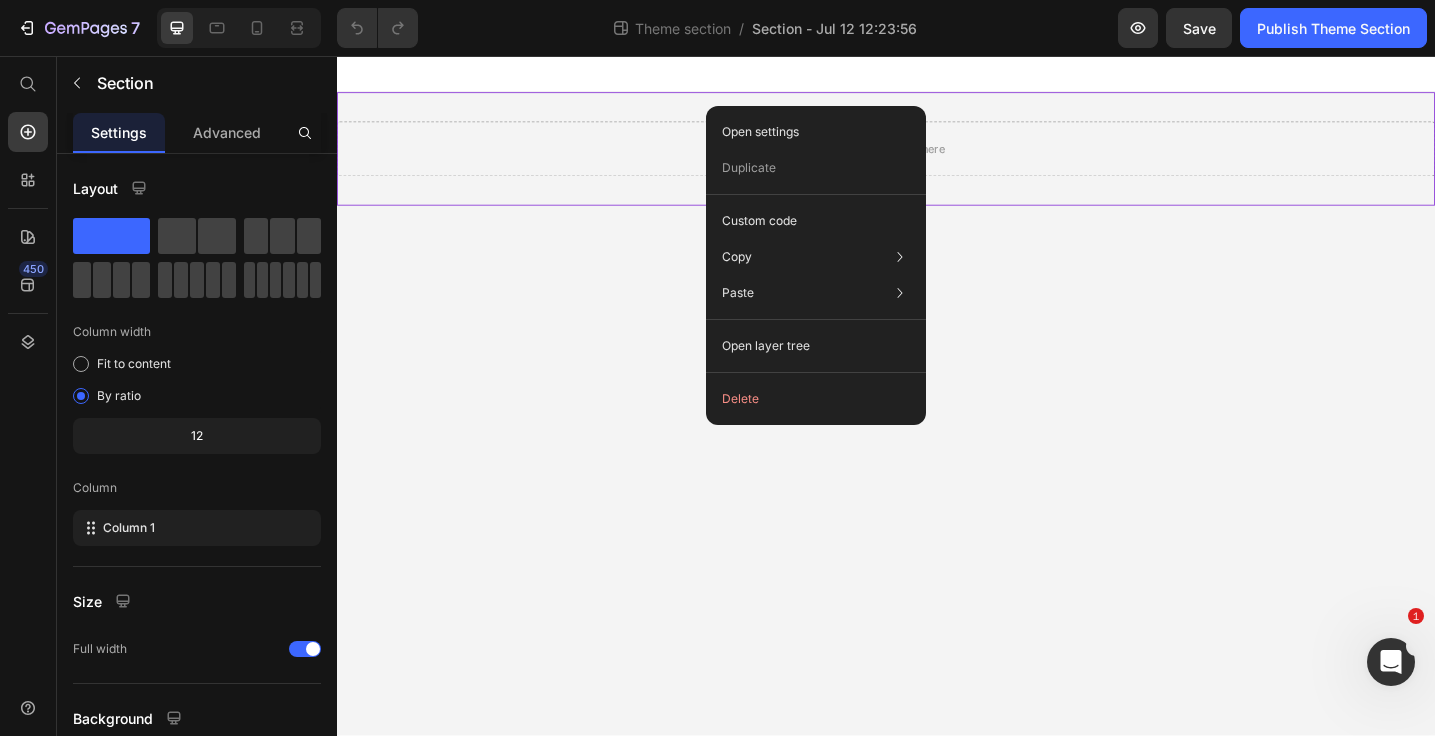 click on "Drop element here" at bounding box center [937, 158] 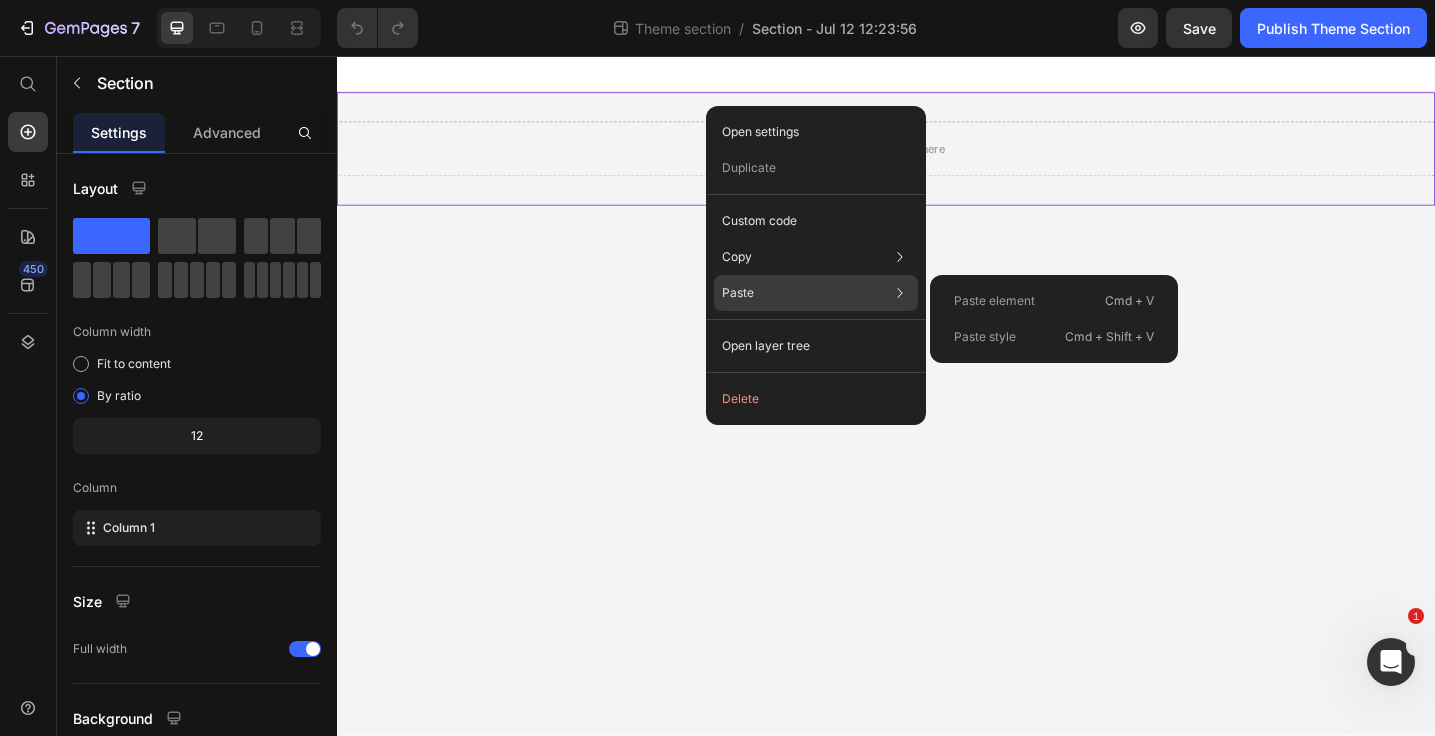 click on "Paste element" at bounding box center [994, 301] 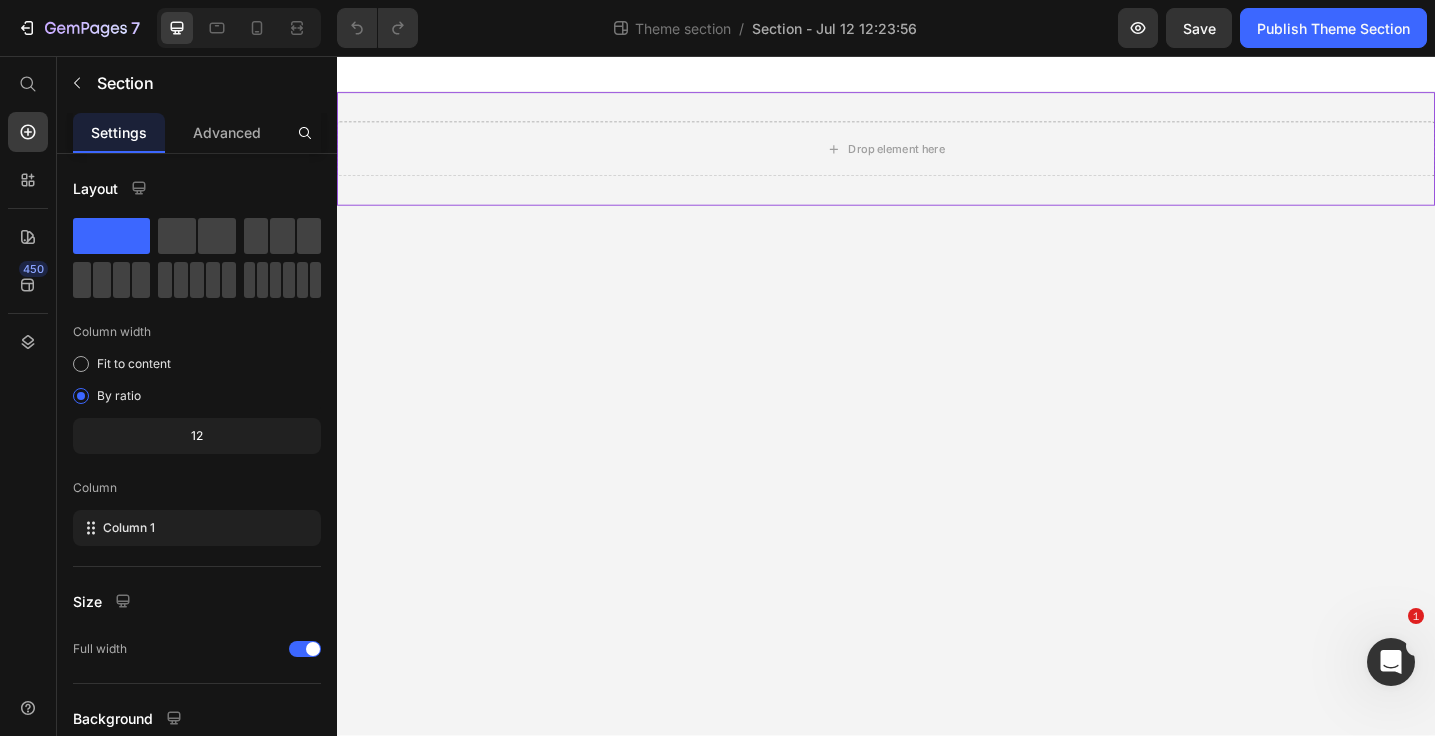 click on "Drop element here" at bounding box center (937, 158) 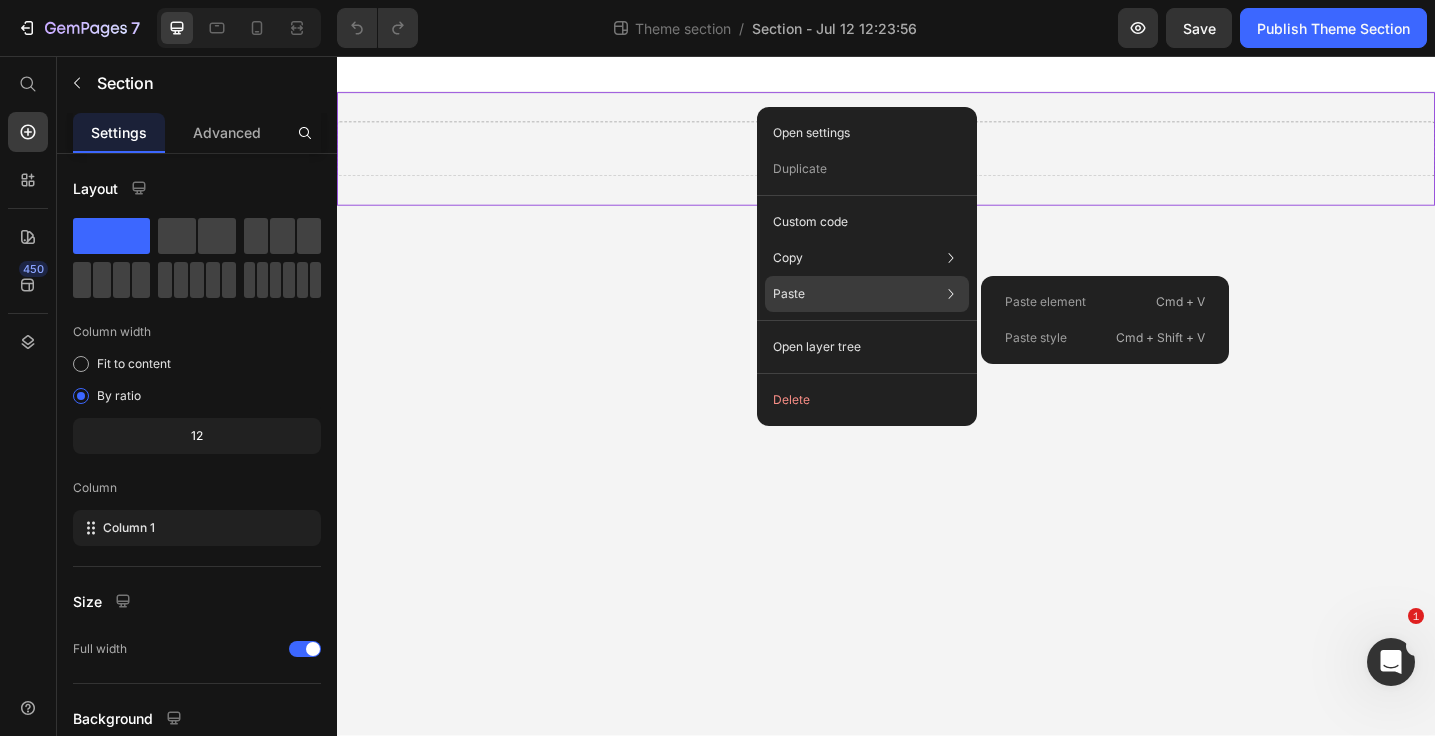 click on "Paste element" at bounding box center (1045, 302) 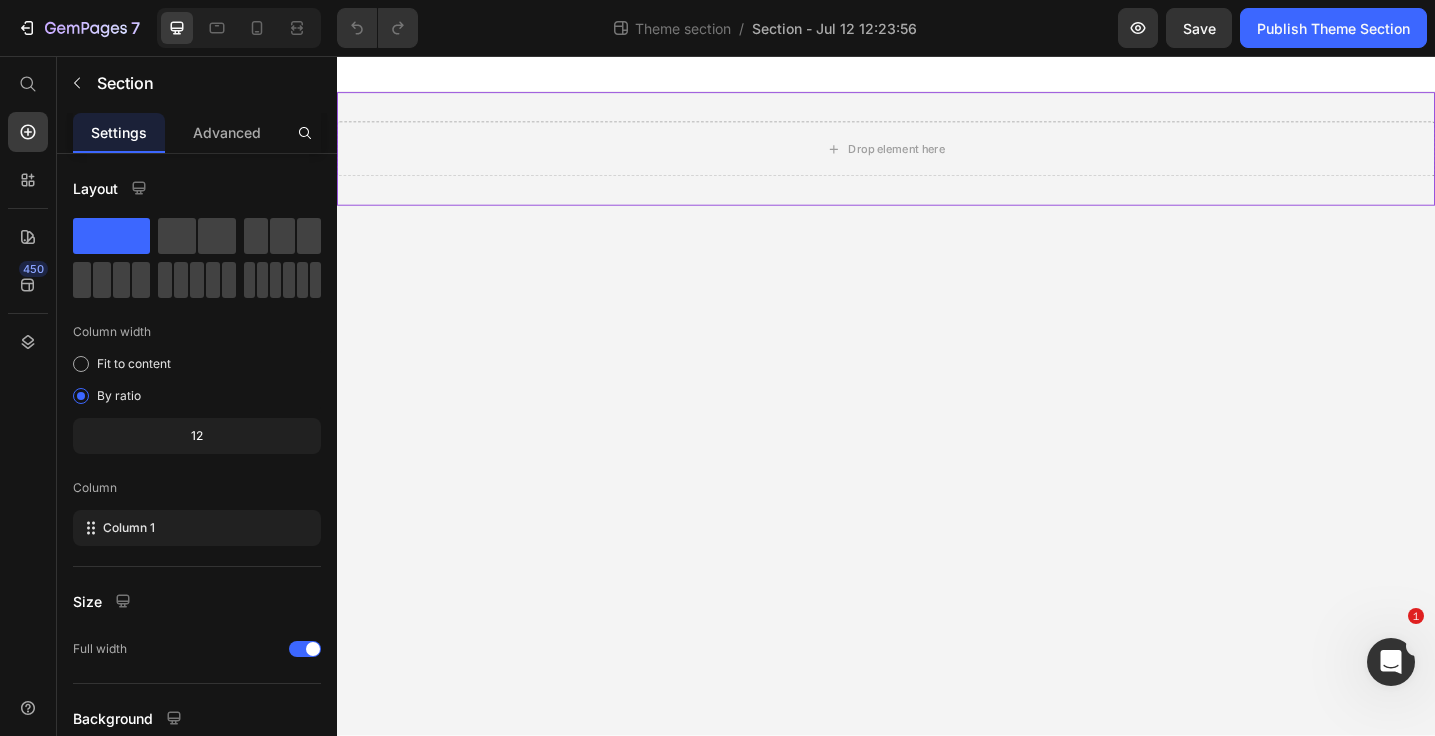 click on "Drop element here" at bounding box center [937, 158] 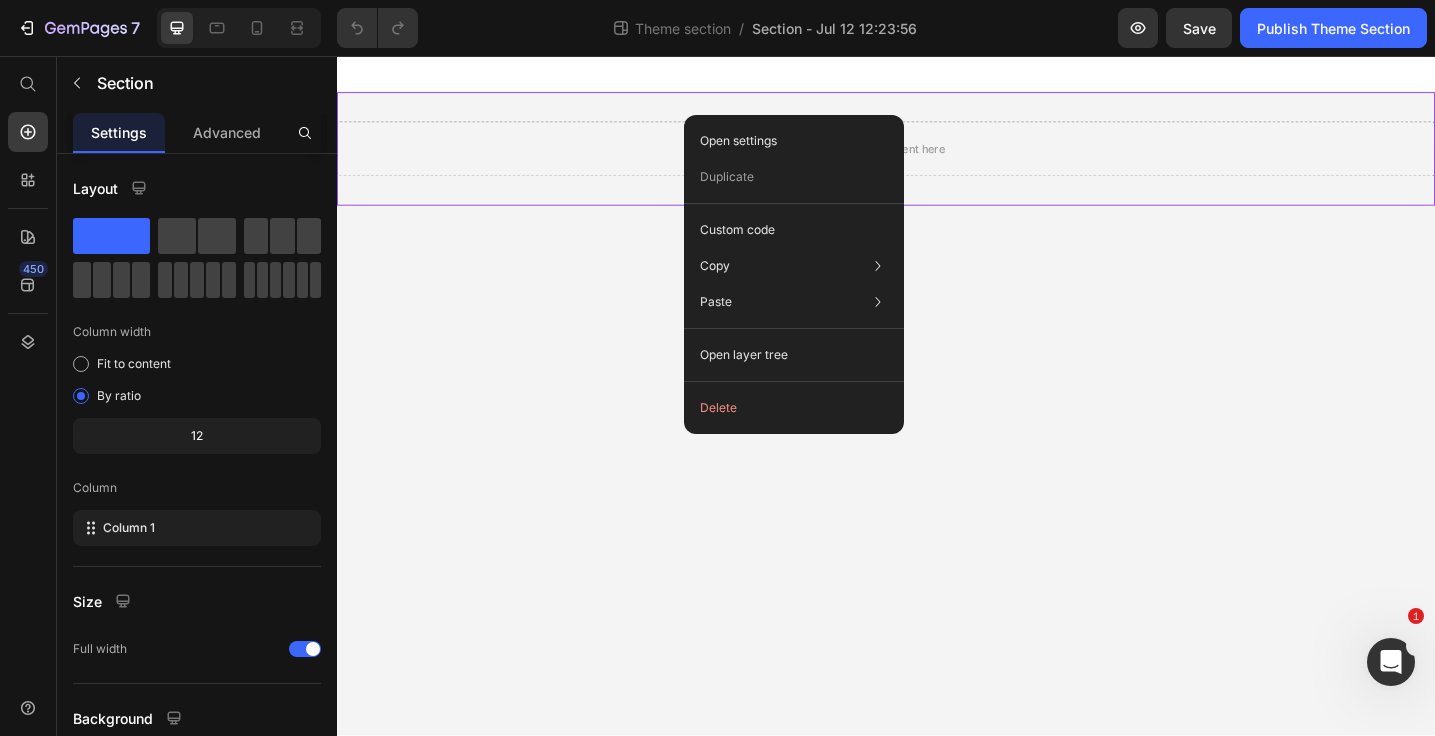 click on "Drop element here" at bounding box center [937, 158] 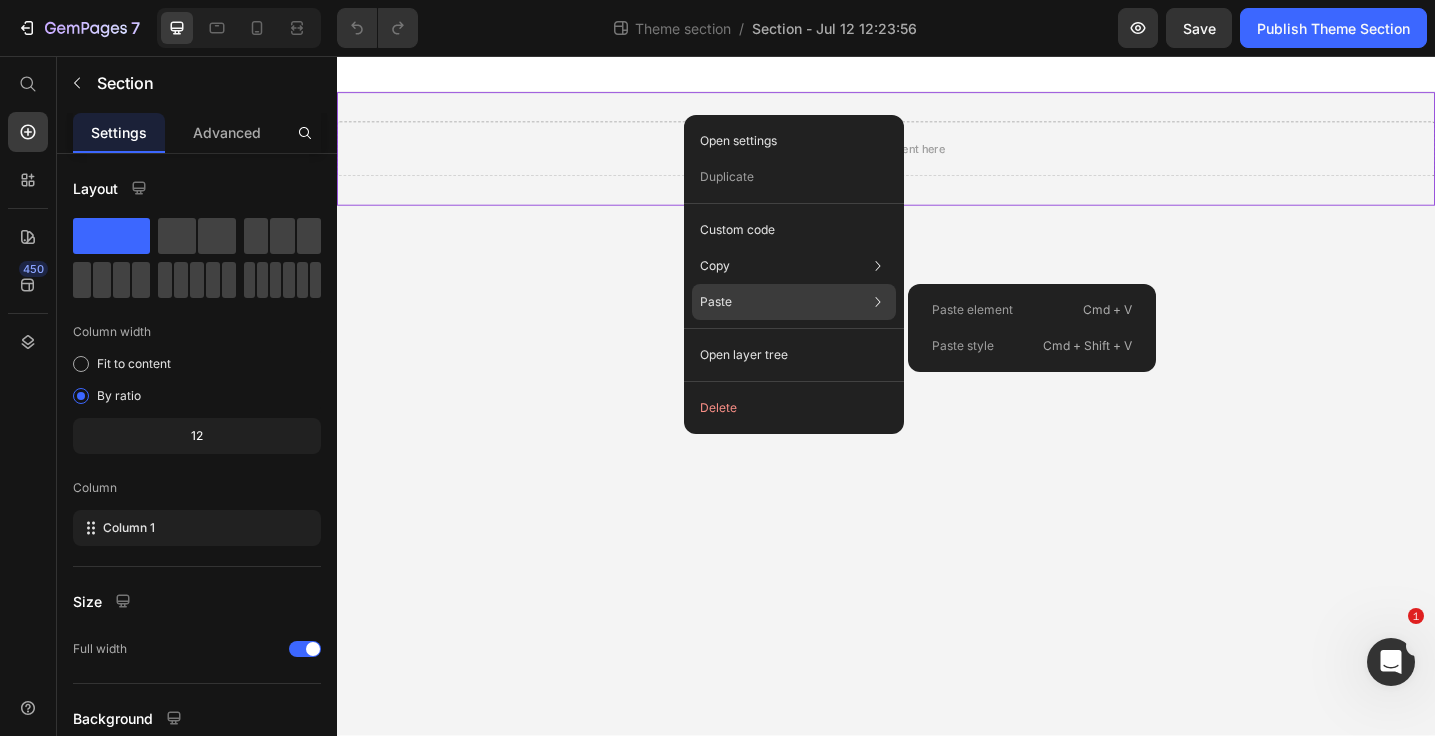 click on "Paste style" at bounding box center [963, 346] 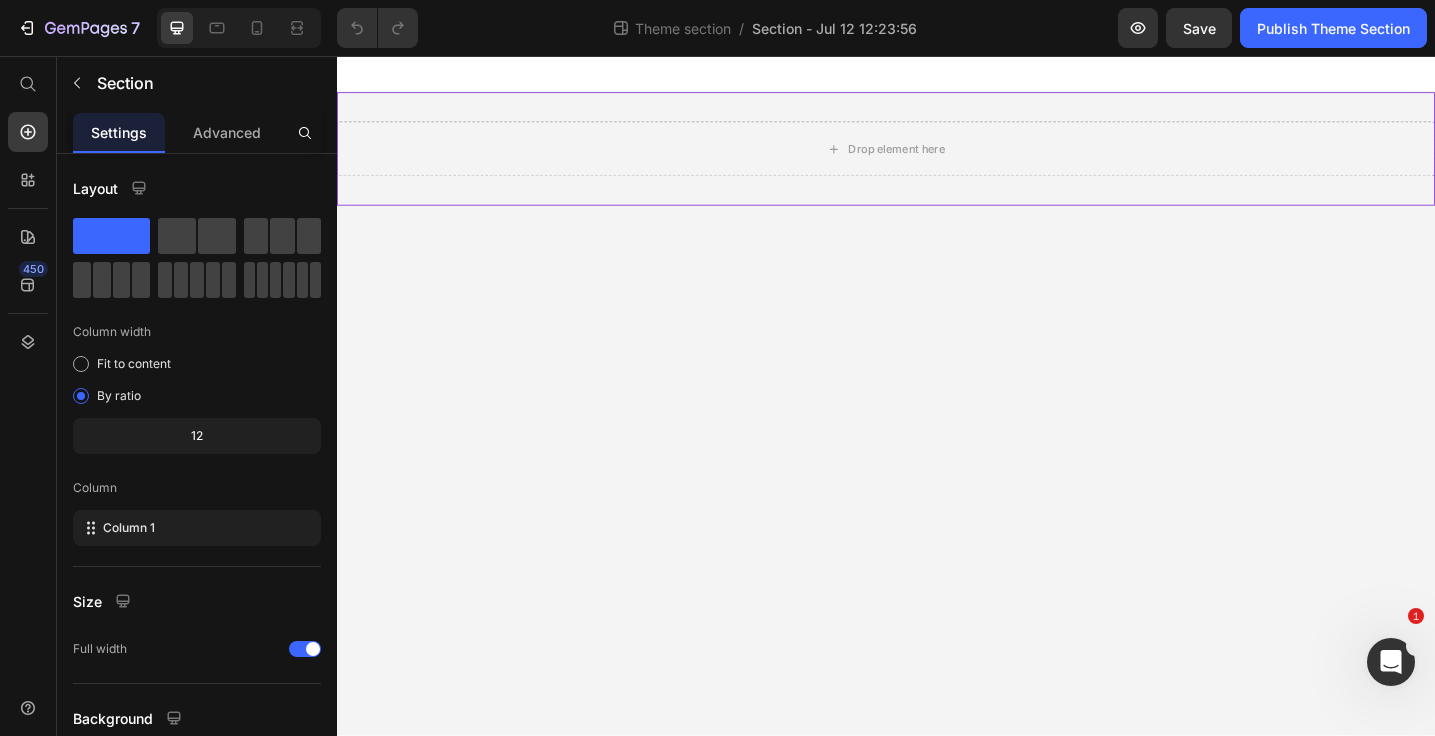 click on "Drop element here" at bounding box center [937, 158] 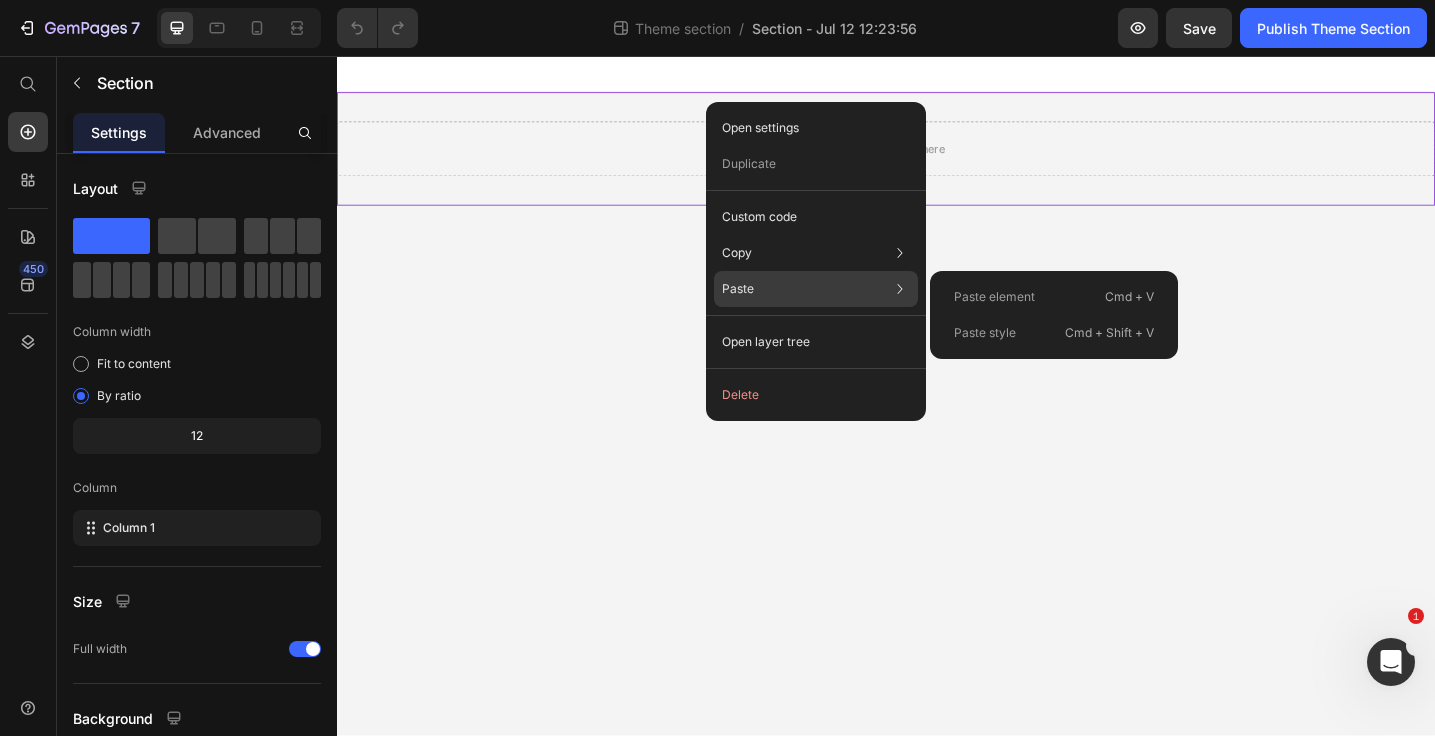 click on "Cmd + Shift + V" at bounding box center (1109, 333) 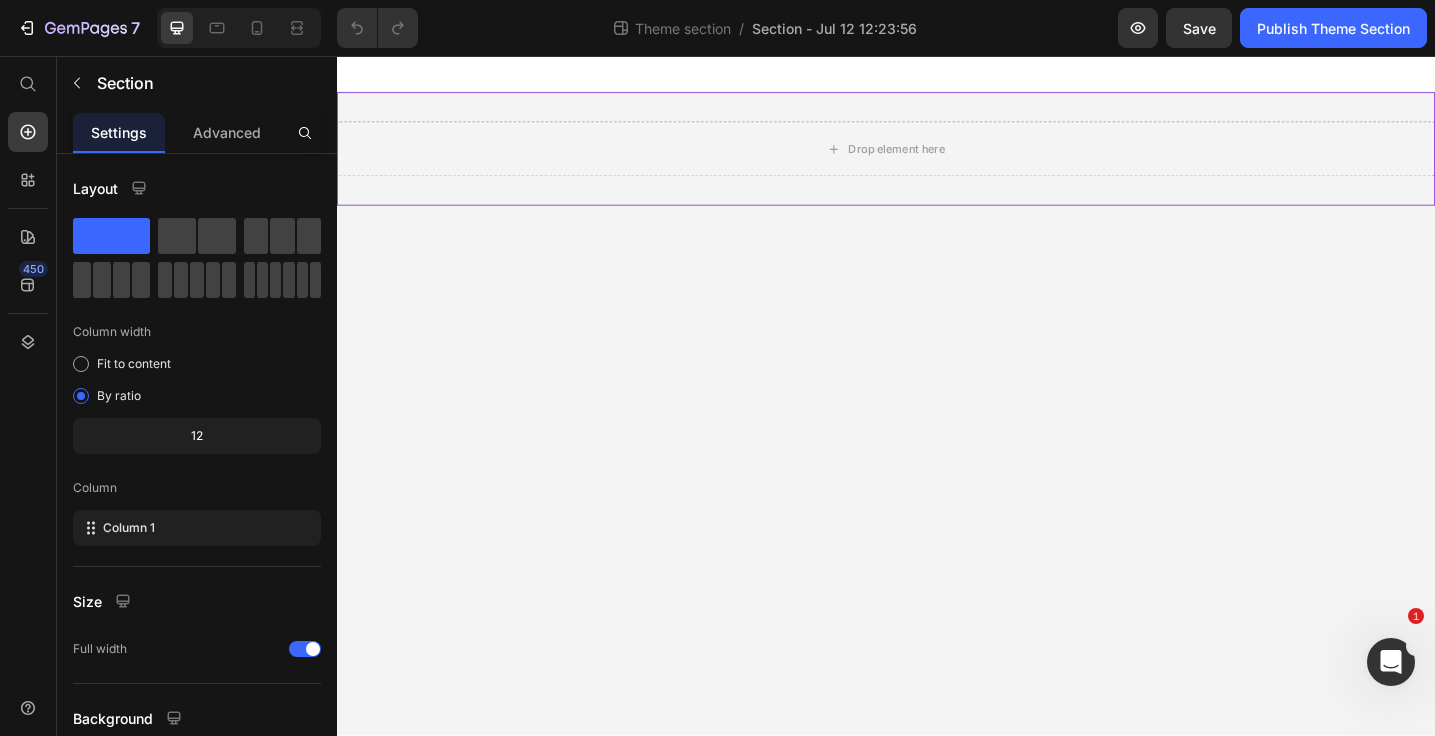 click 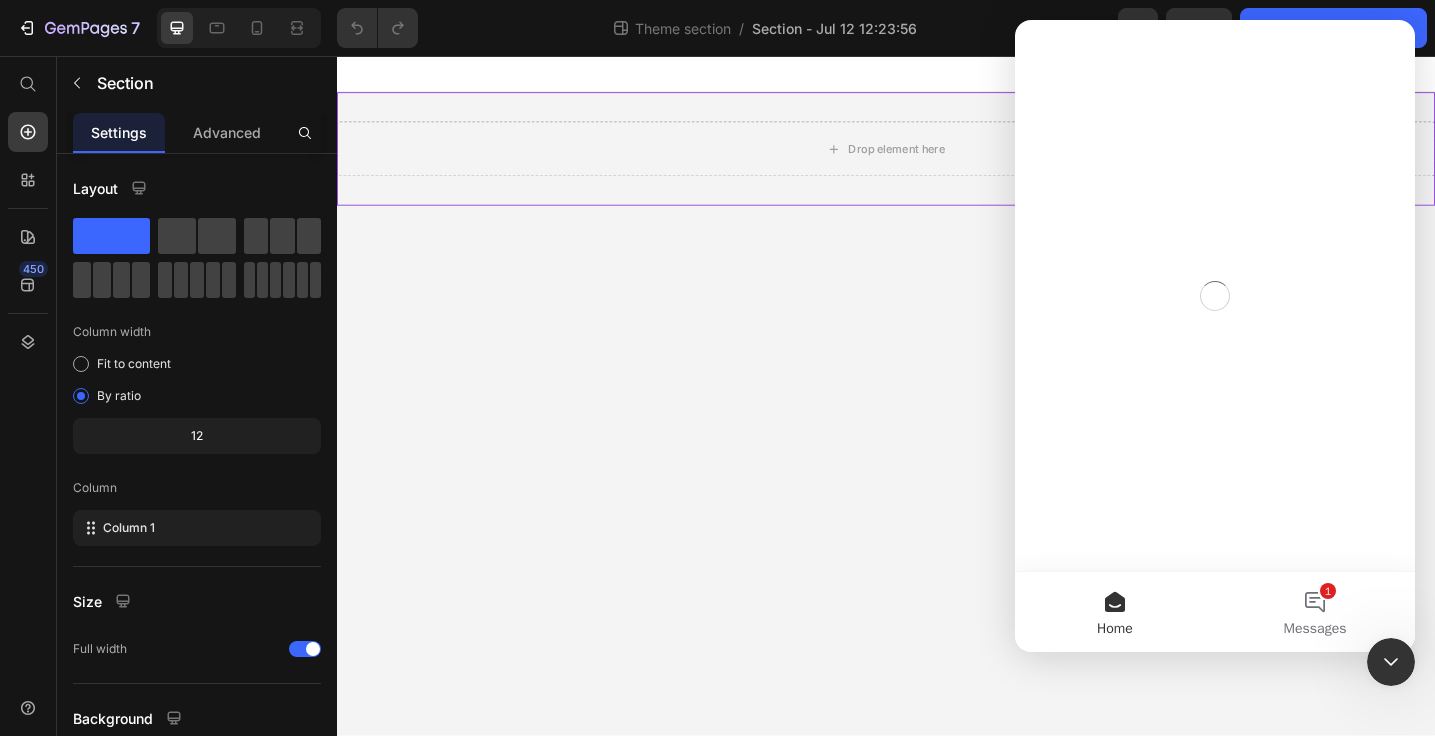 scroll, scrollTop: 0, scrollLeft: 0, axis: both 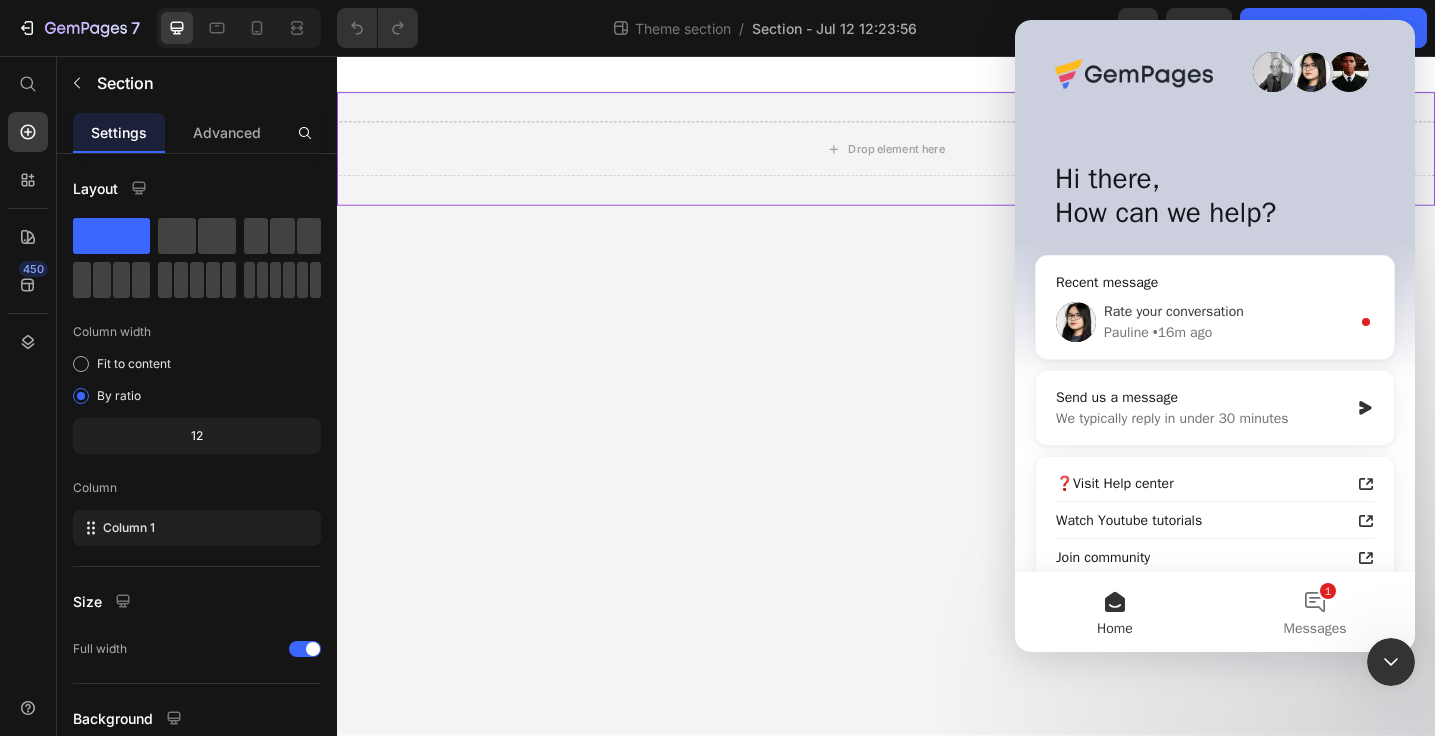 click on "•  16m ago" at bounding box center (1182, 332) 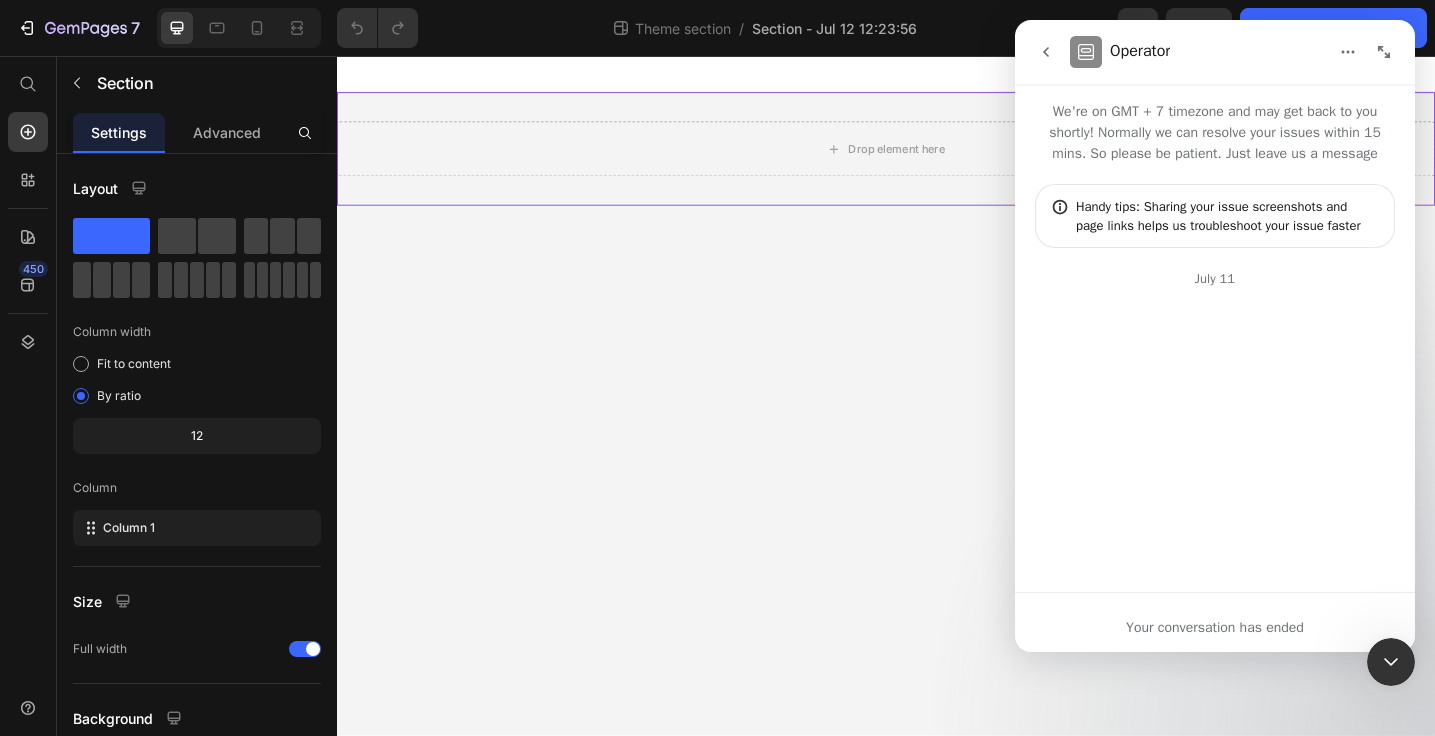 scroll, scrollTop: 3, scrollLeft: 0, axis: vertical 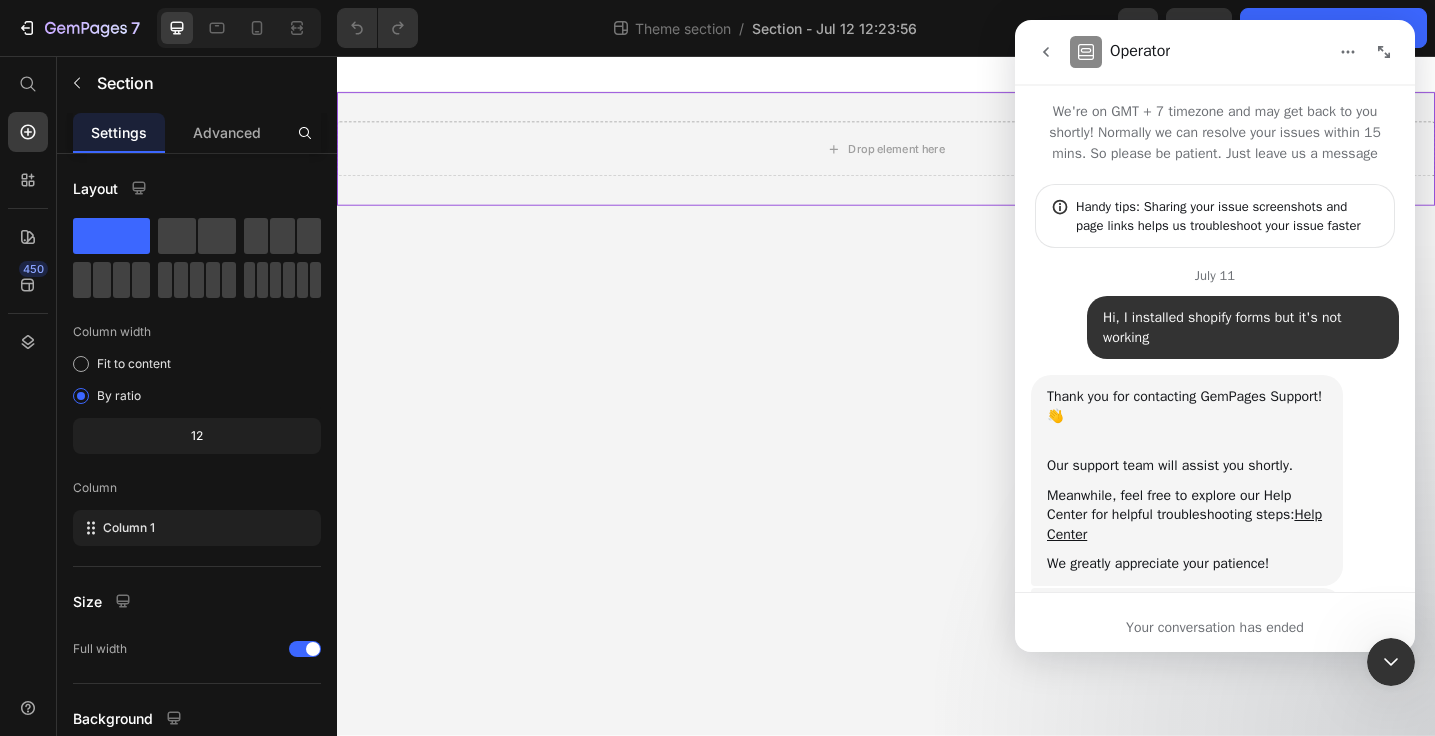 click on "Your conversation has ended" at bounding box center (1215, 627) 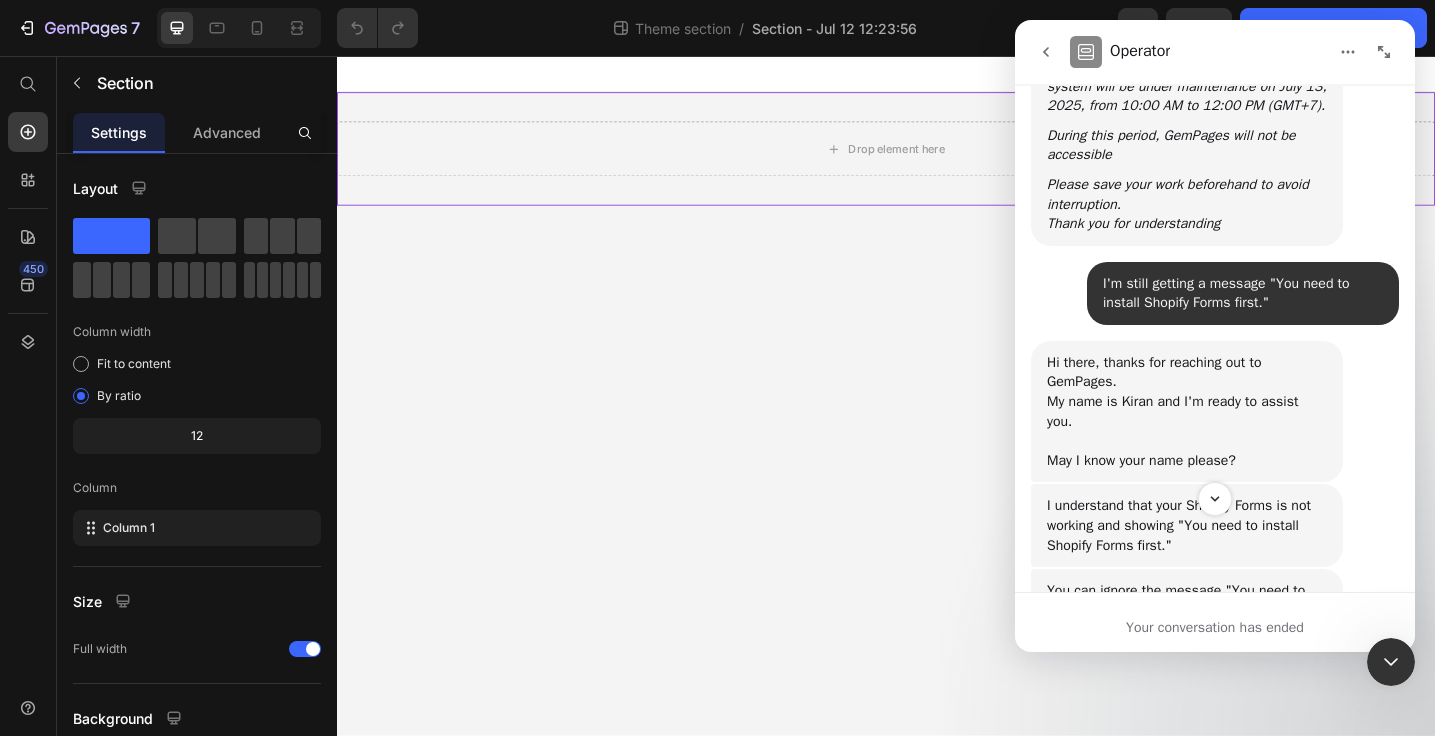 scroll, scrollTop: 740, scrollLeft: 0, axis: vertical 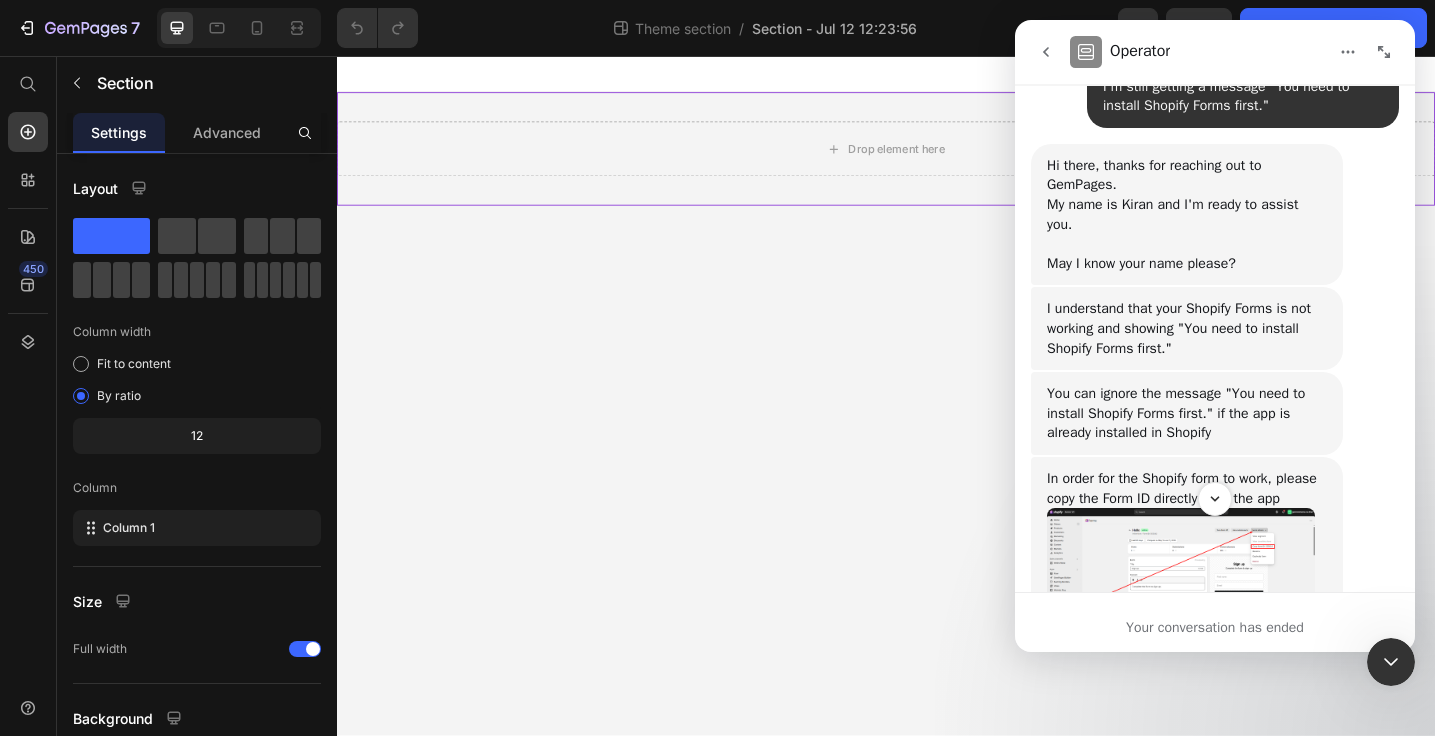 click 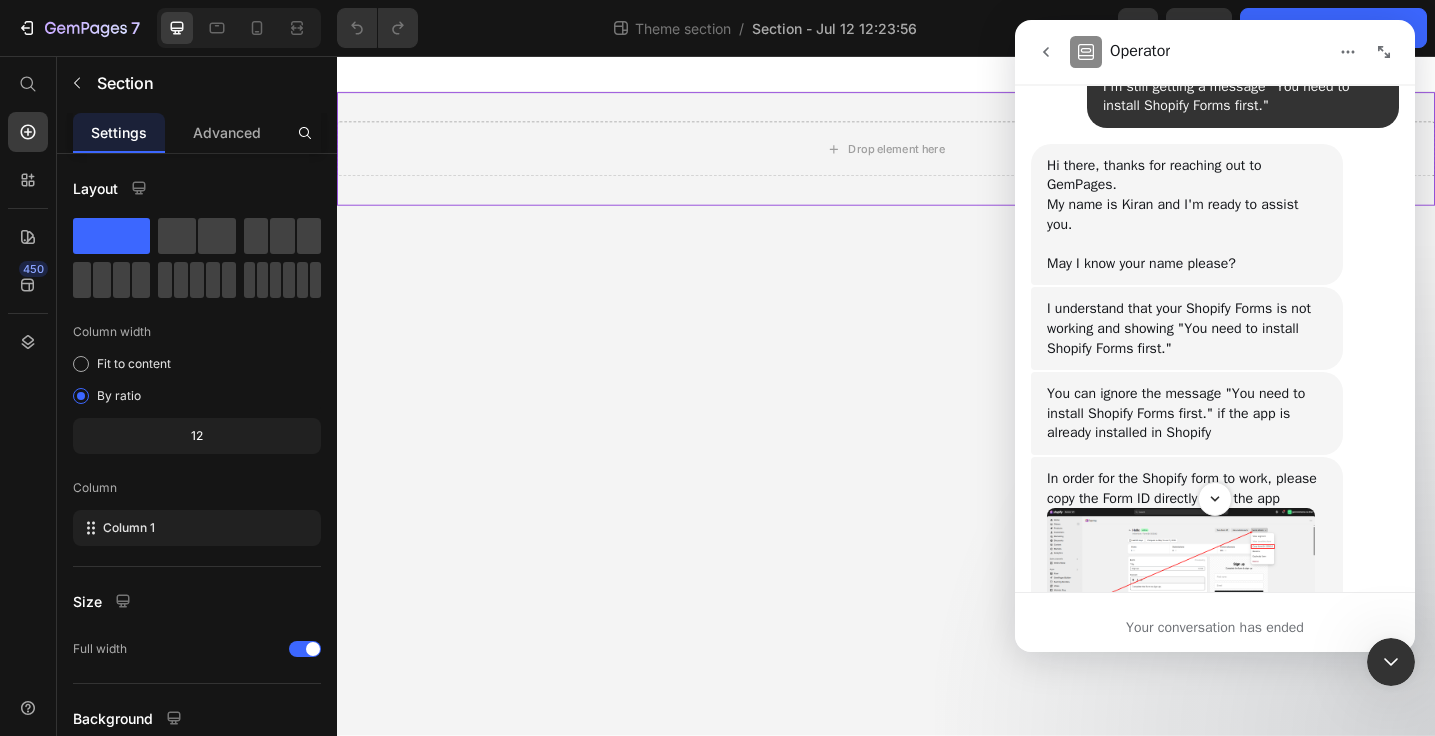 scroll, scrollTop: 0, scrollLeft: 0, axis: both 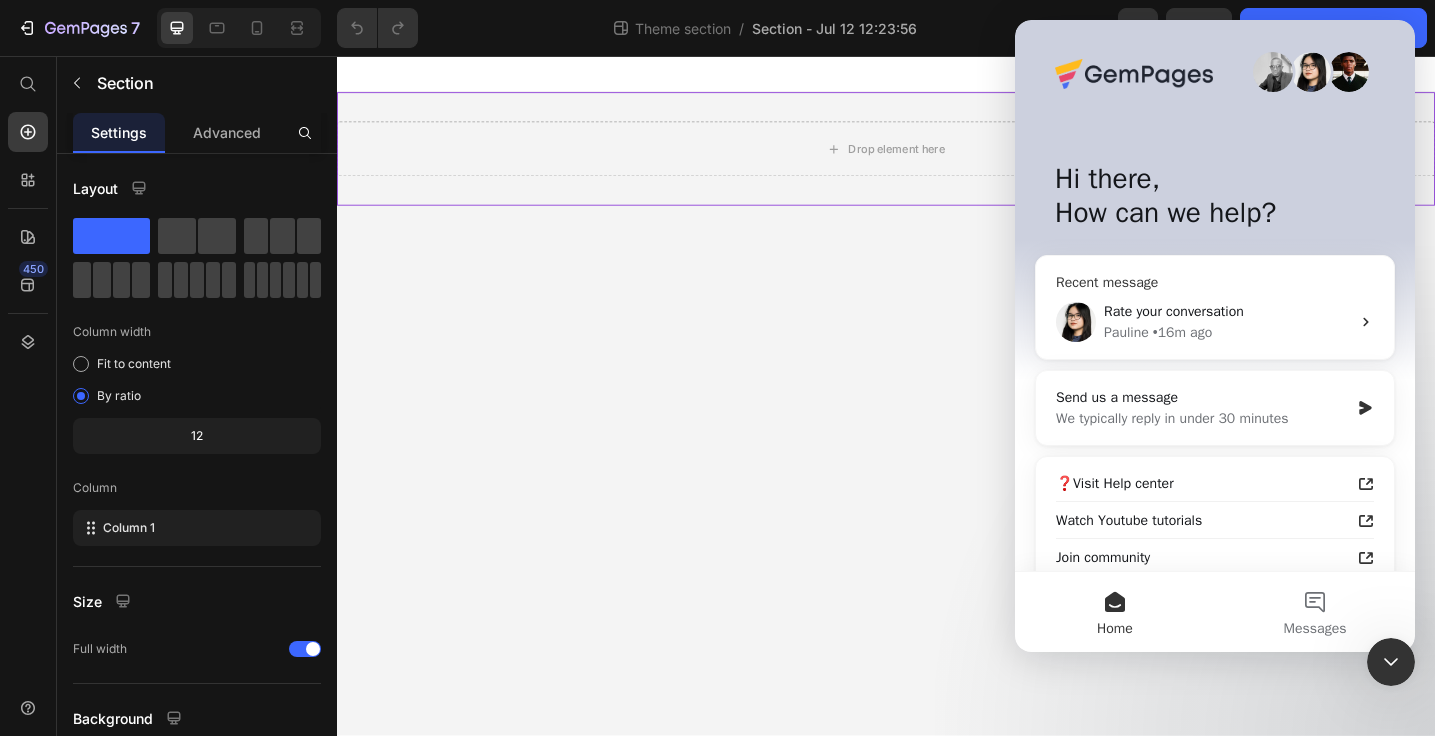 click on "Rate your conversation" at bounding box center [1174, 311] 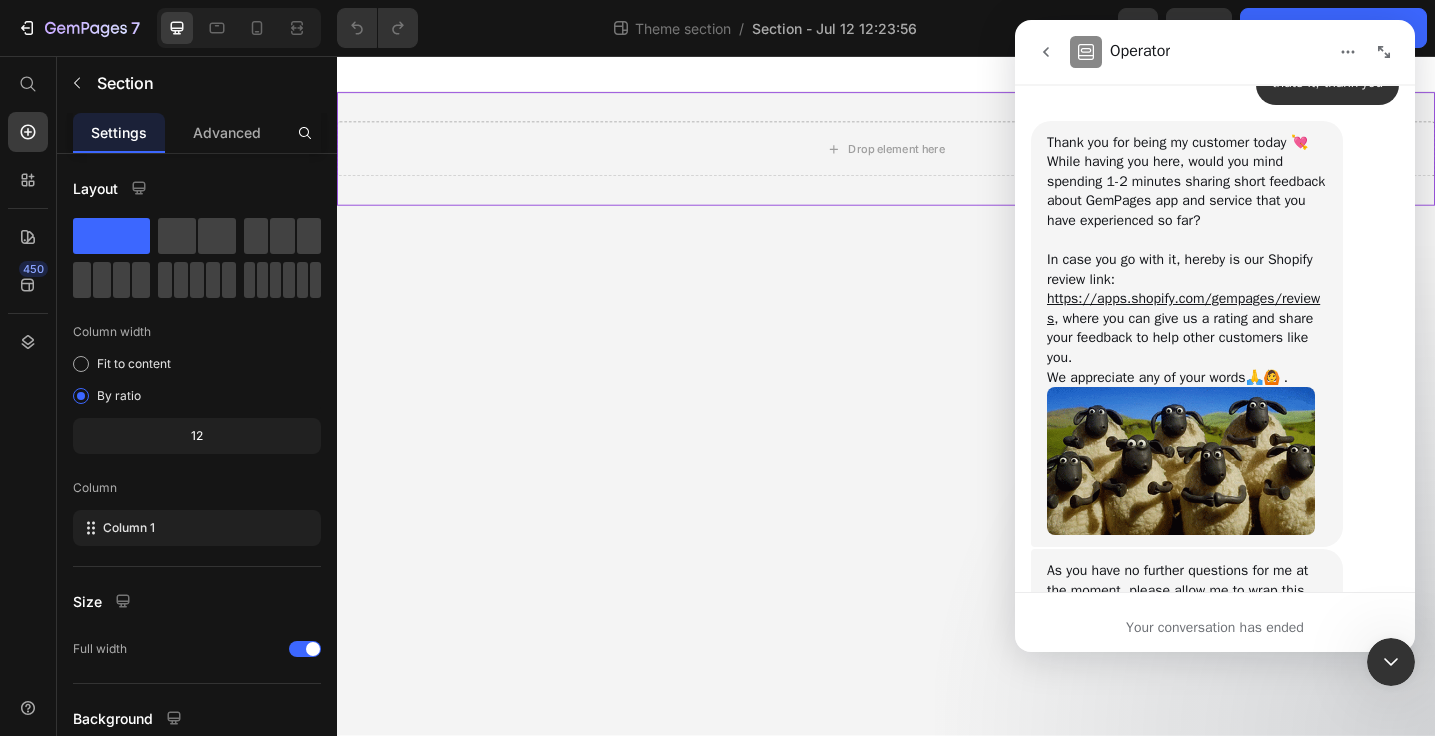 scroll, scrollTop: 5517, scrollLeft: 0, axis: vertical 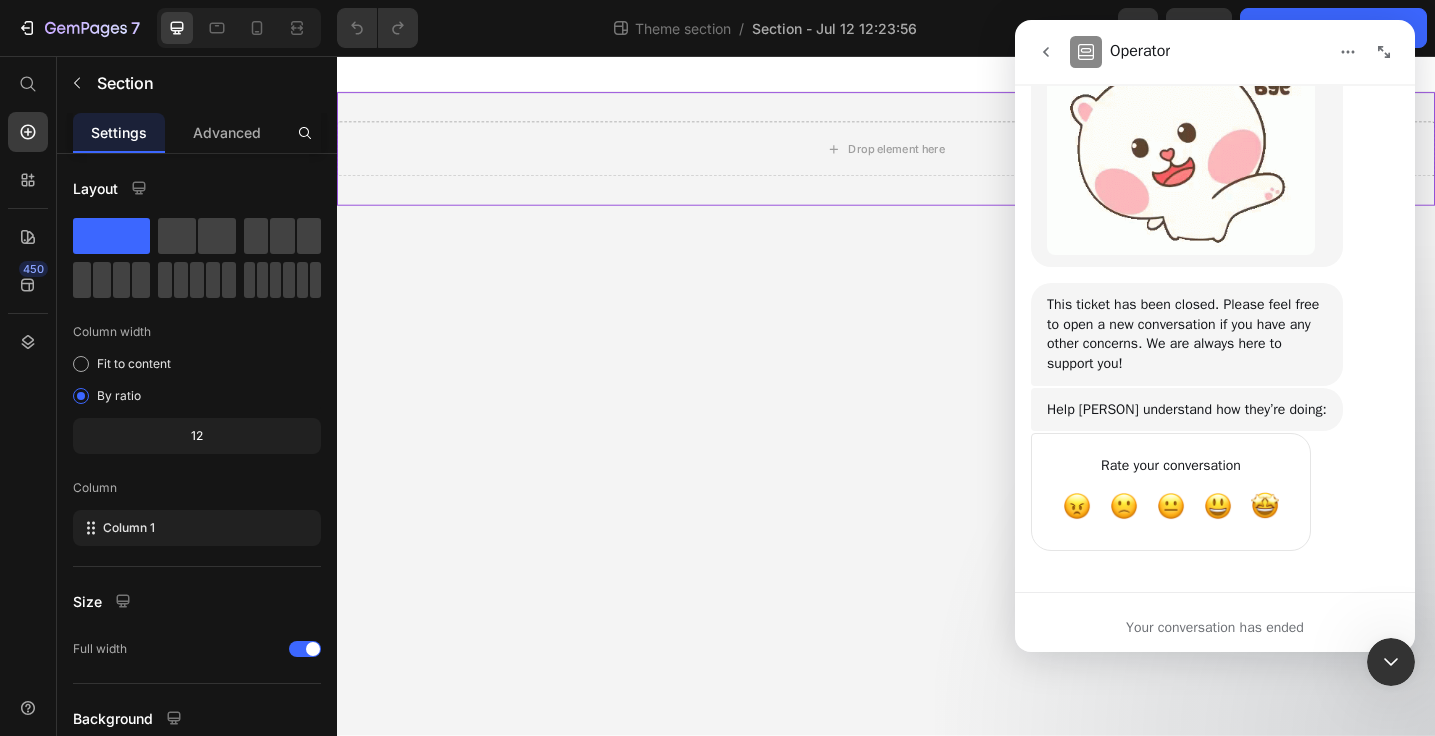 click 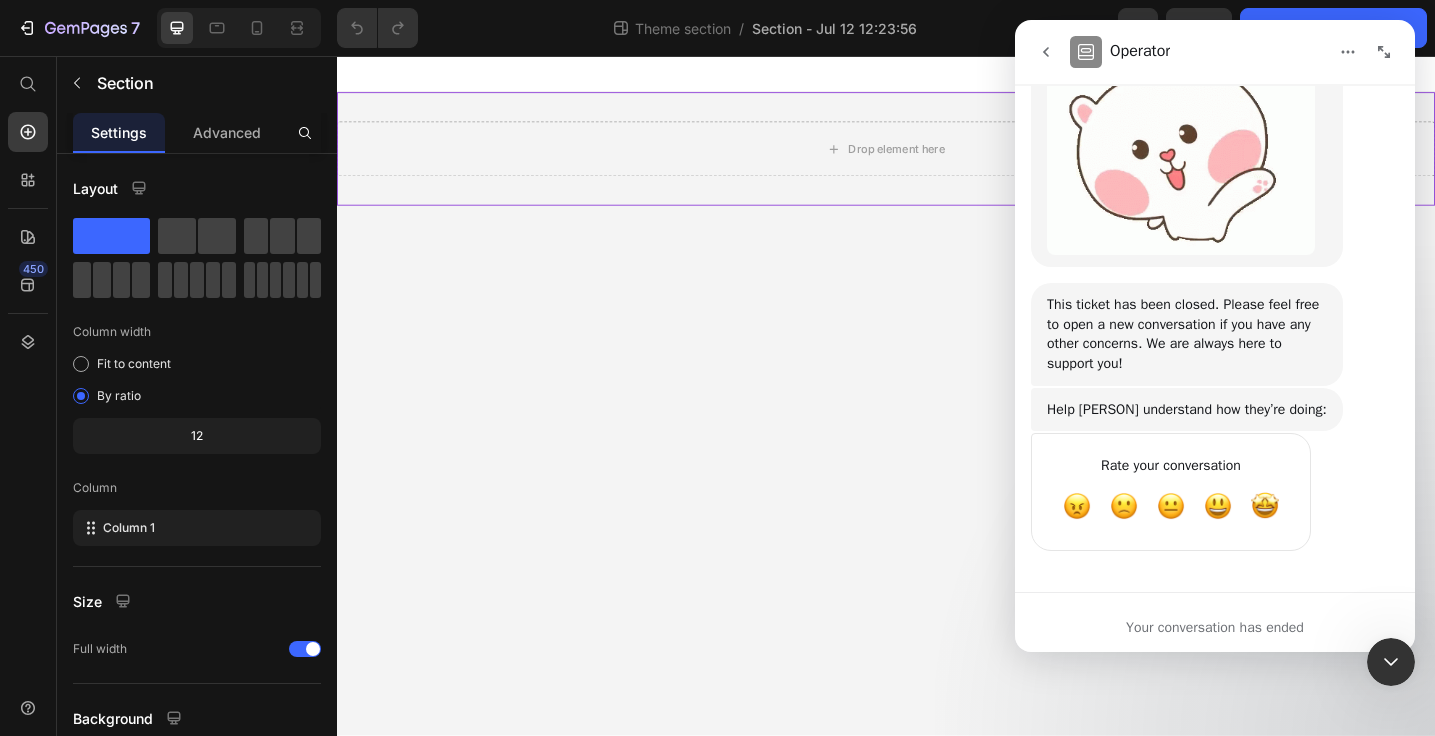 scroll, scrollTop: 0, scrollLeft: 0, axis: both 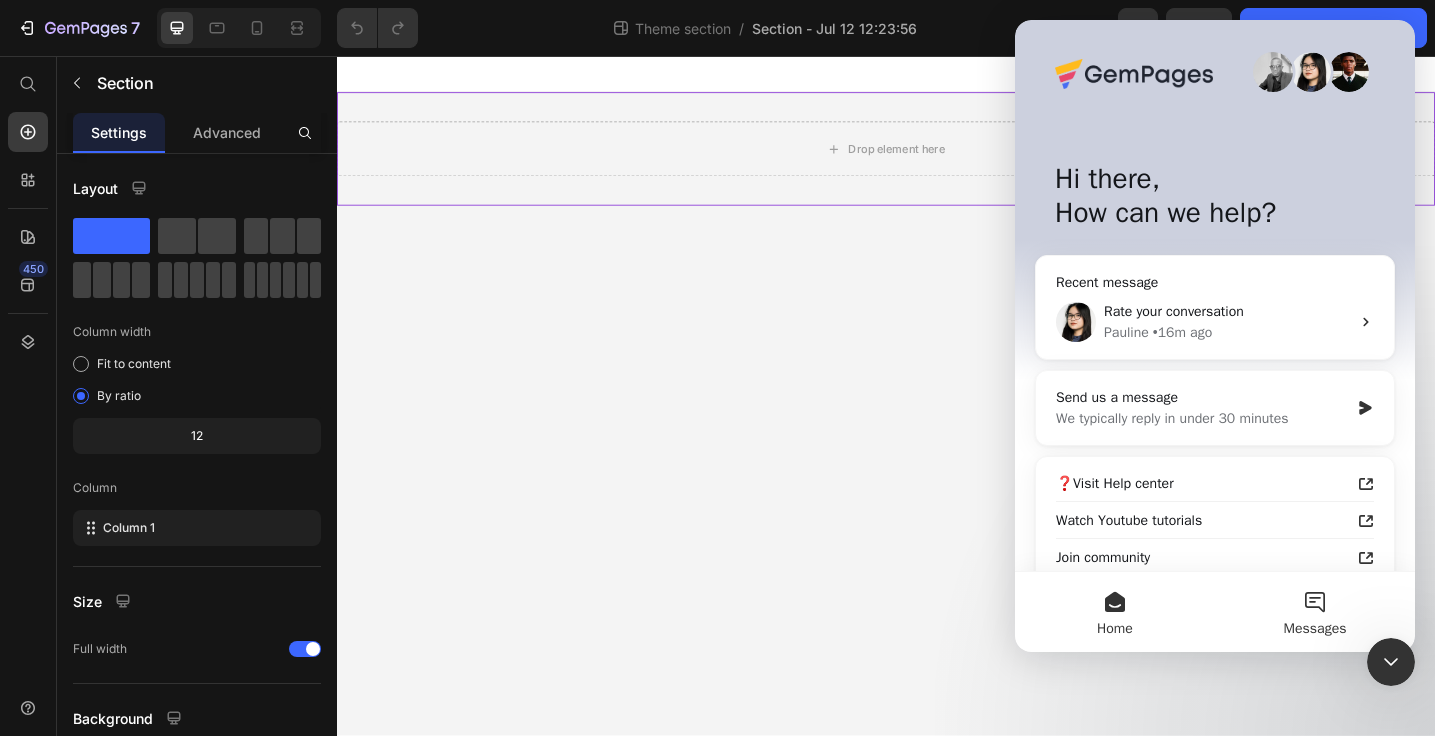 click on "Messages" at bounding box center [1315, 612] 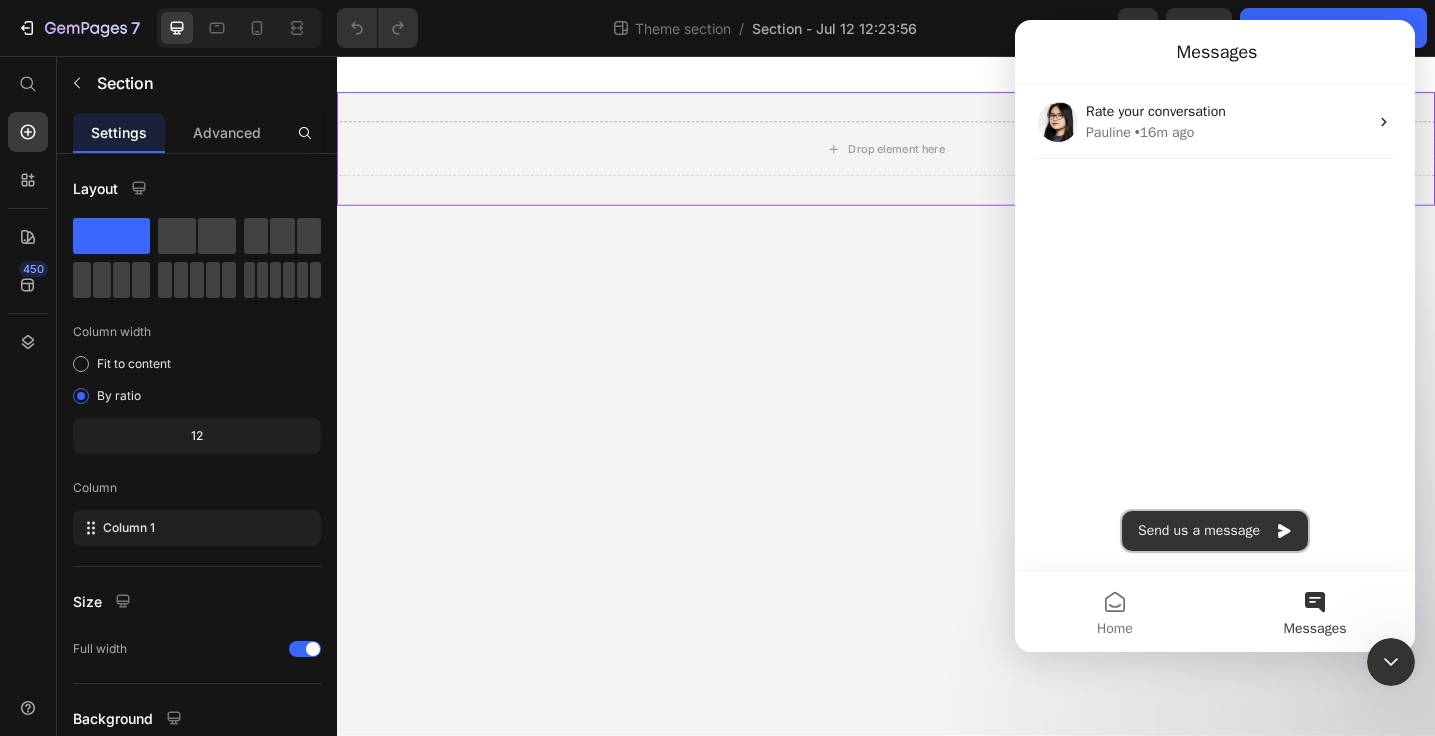 click on "Send us a message" at bounding box center [1215, 531] 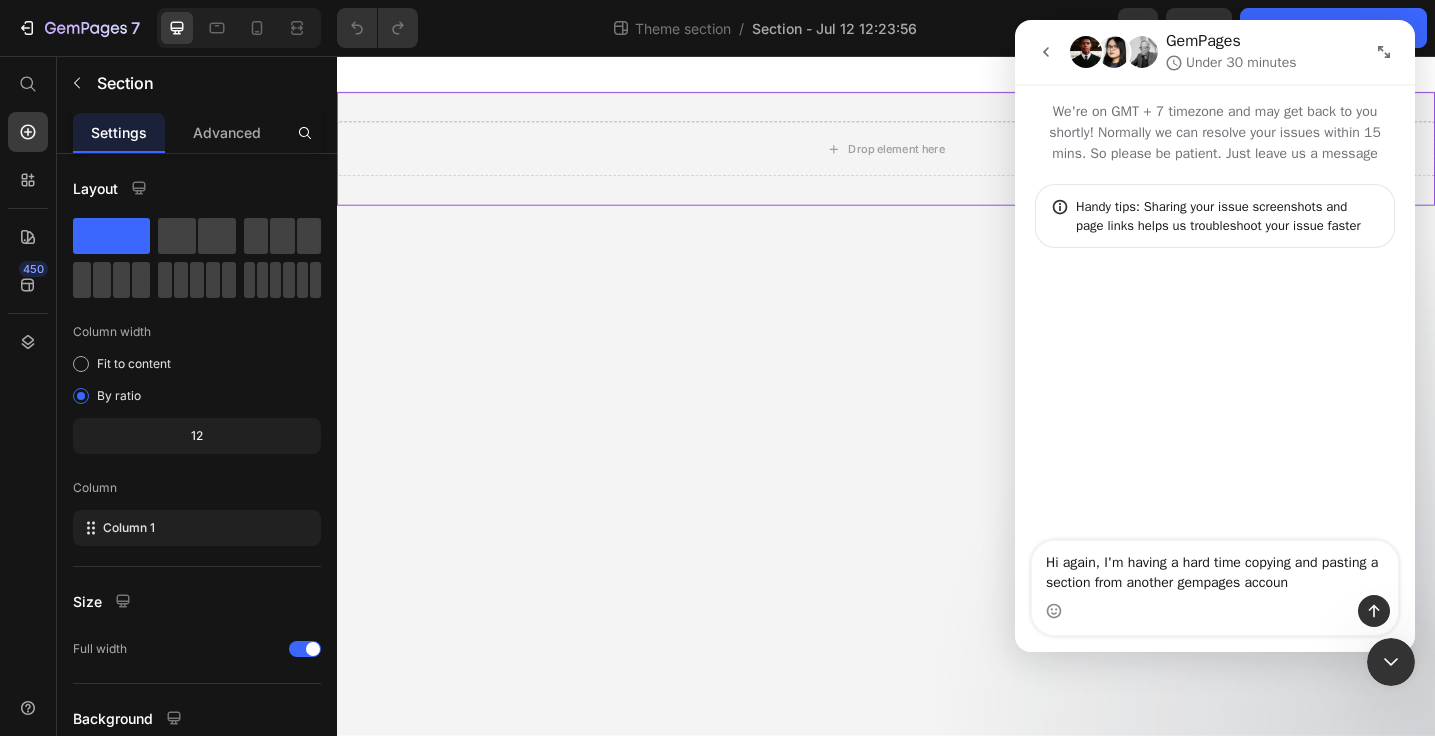type on "Hi again, I'm having a hard time copying and pasting a section from another gempages account" 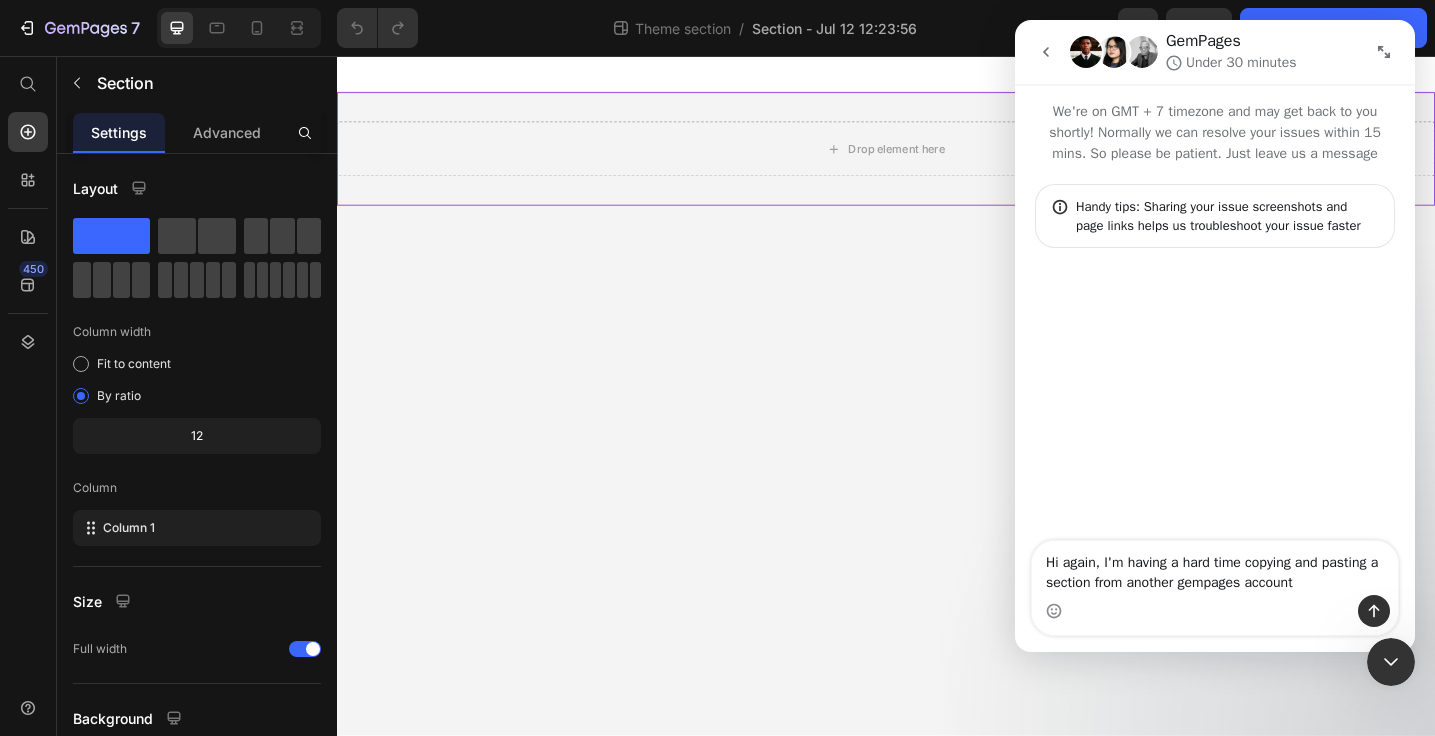 type 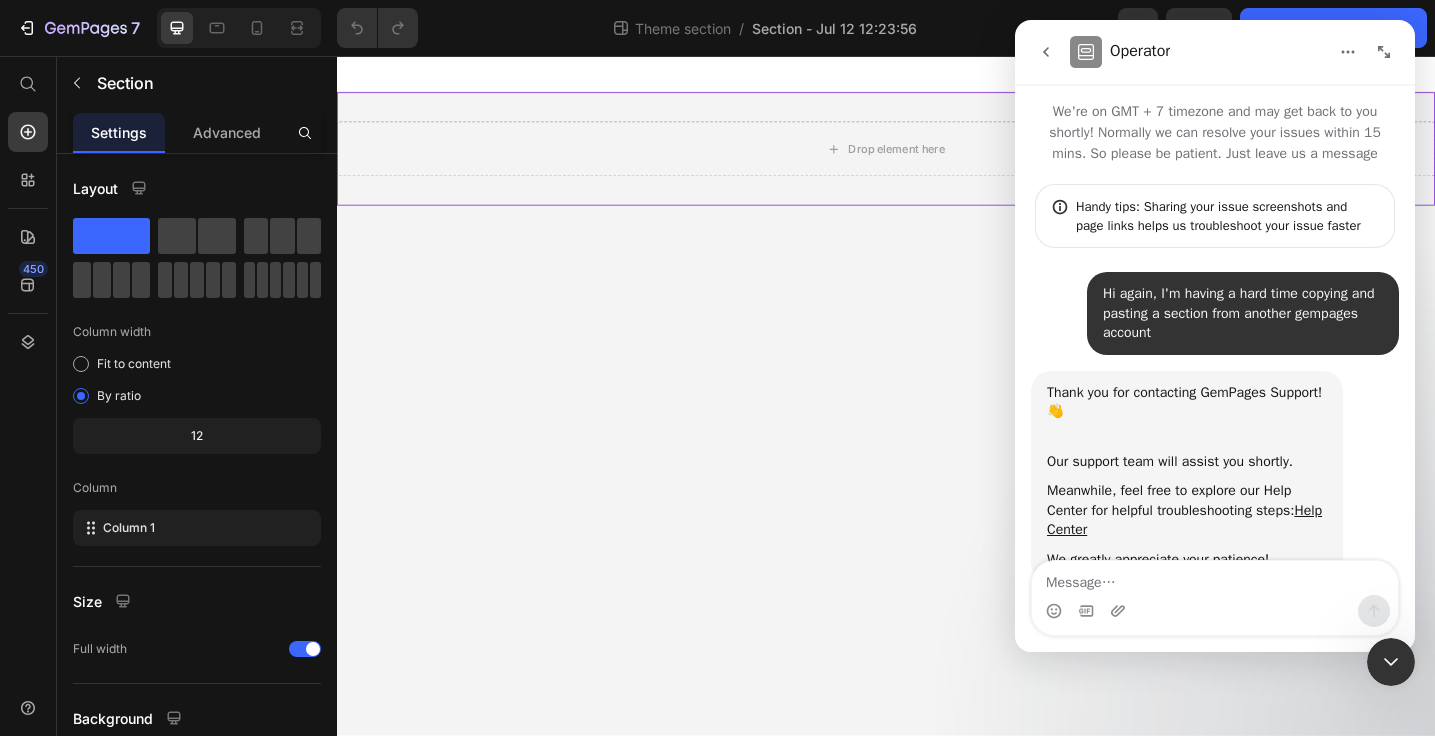 scroll, scrollTop: 75, scrollLeft: 0, axis: vertical 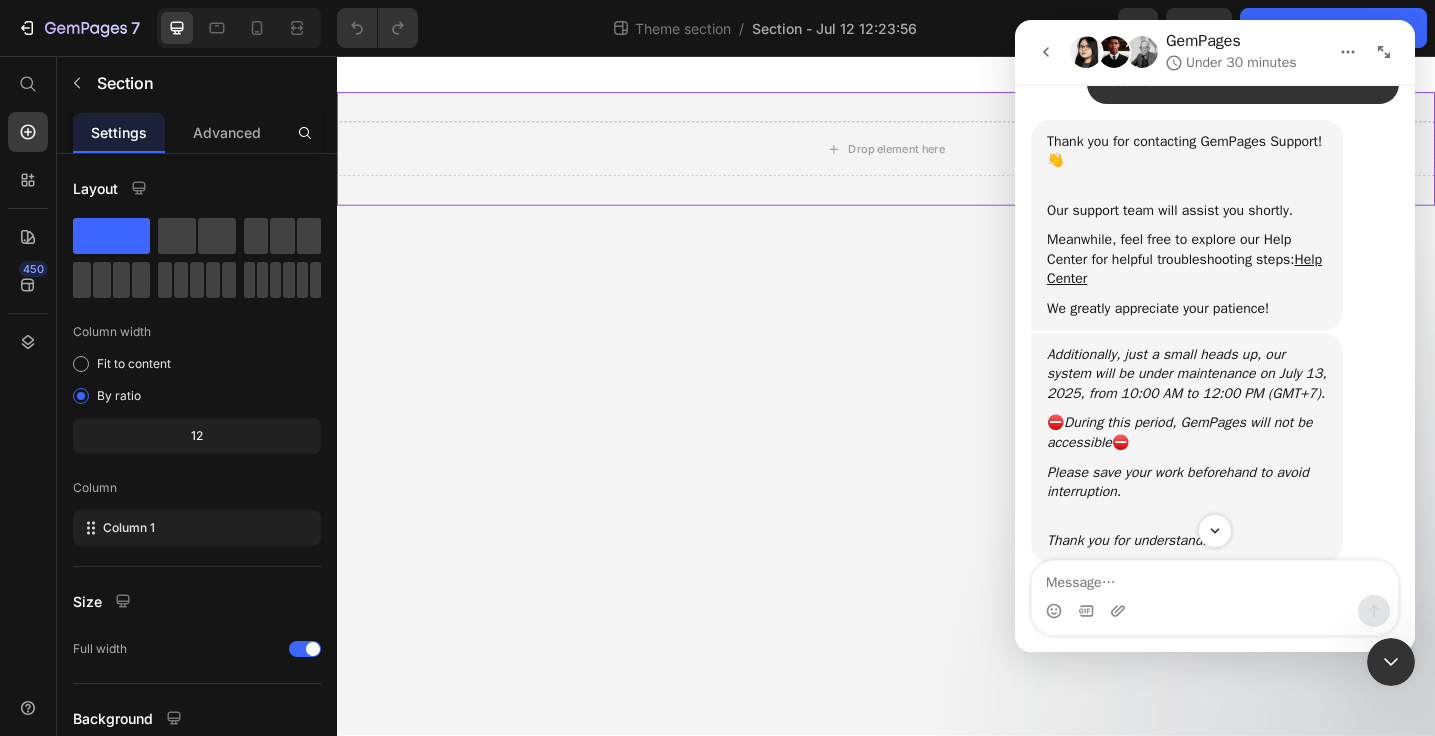click on "Drop element here" at bounding box center [937, 158] 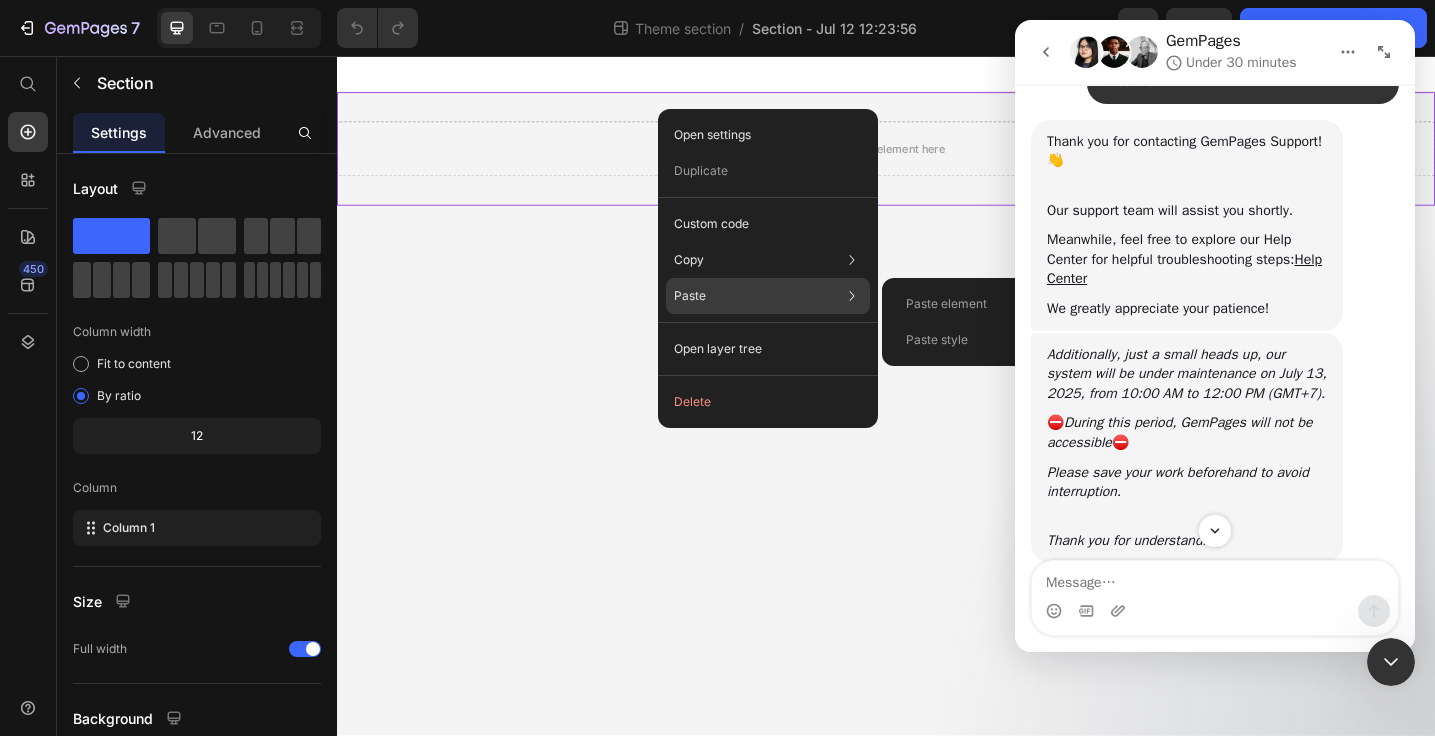 click on "Paste element" at bounding box center (946, 304) 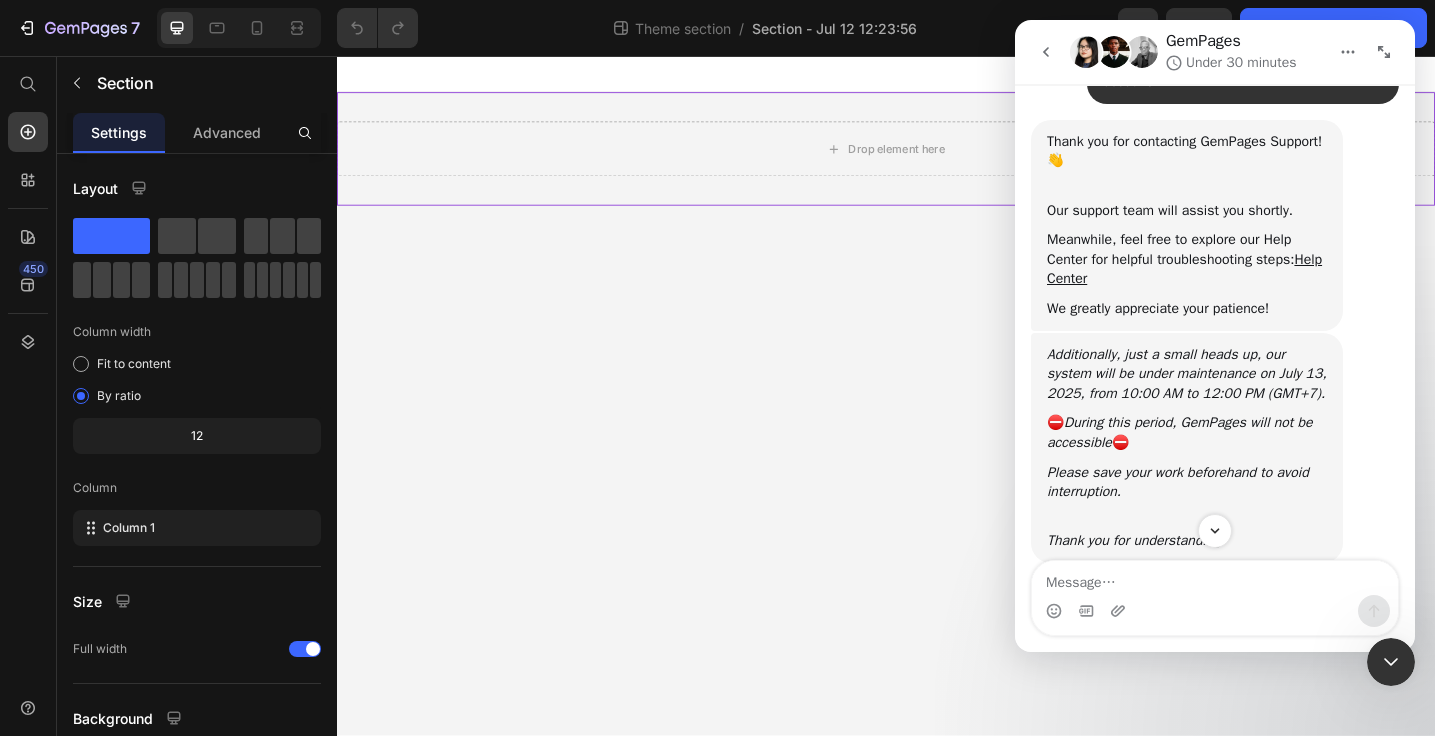 click on "Drop element here" at bounding box center [937, 158] 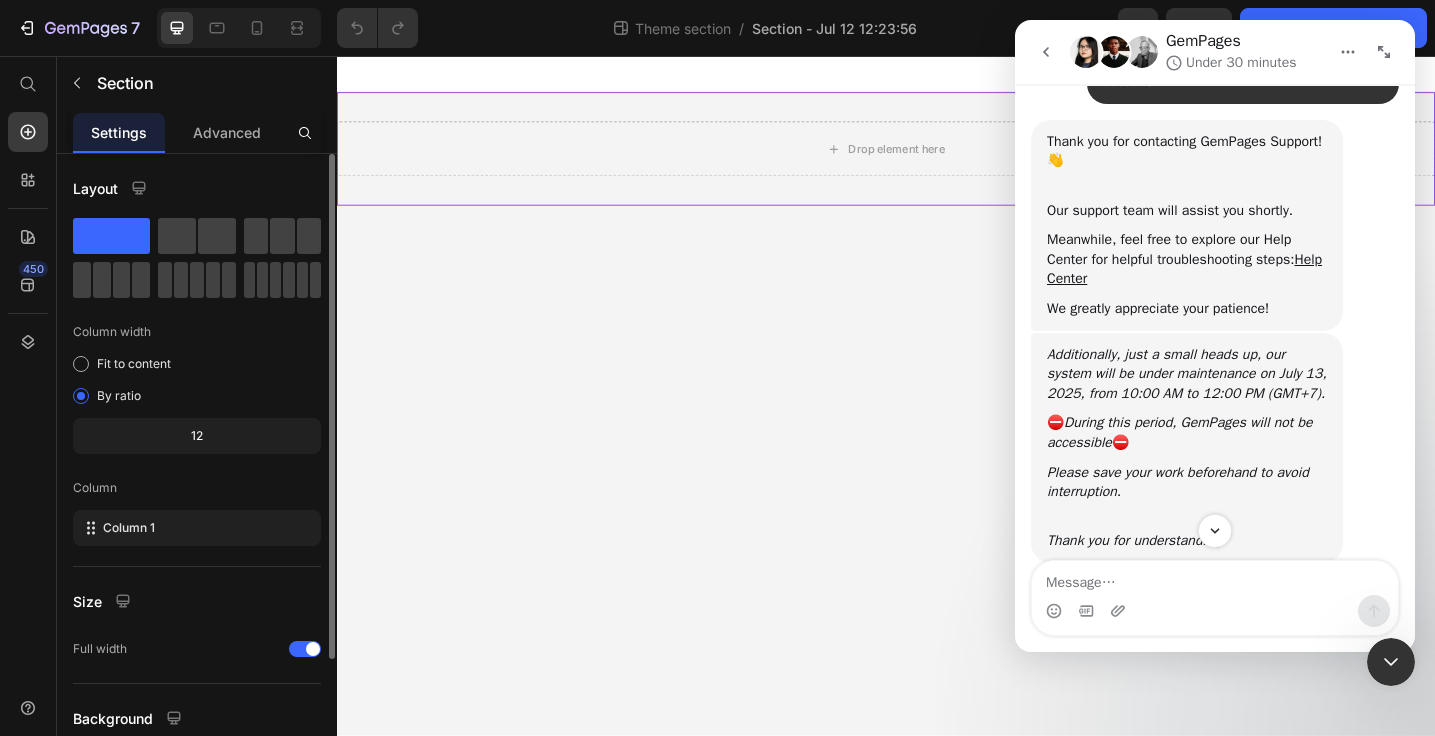click 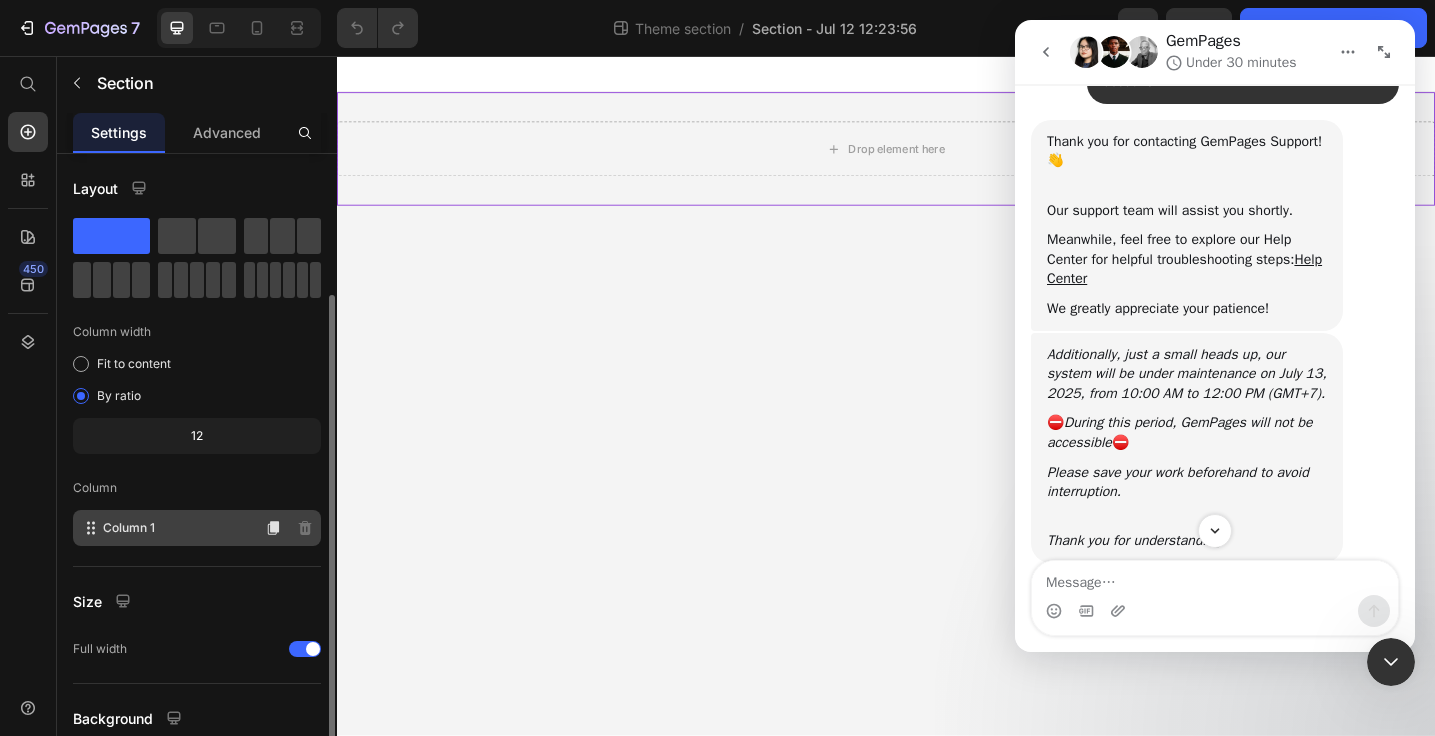 scroll, scrollTop: 93, scrollLeft: 0, axis: vertical 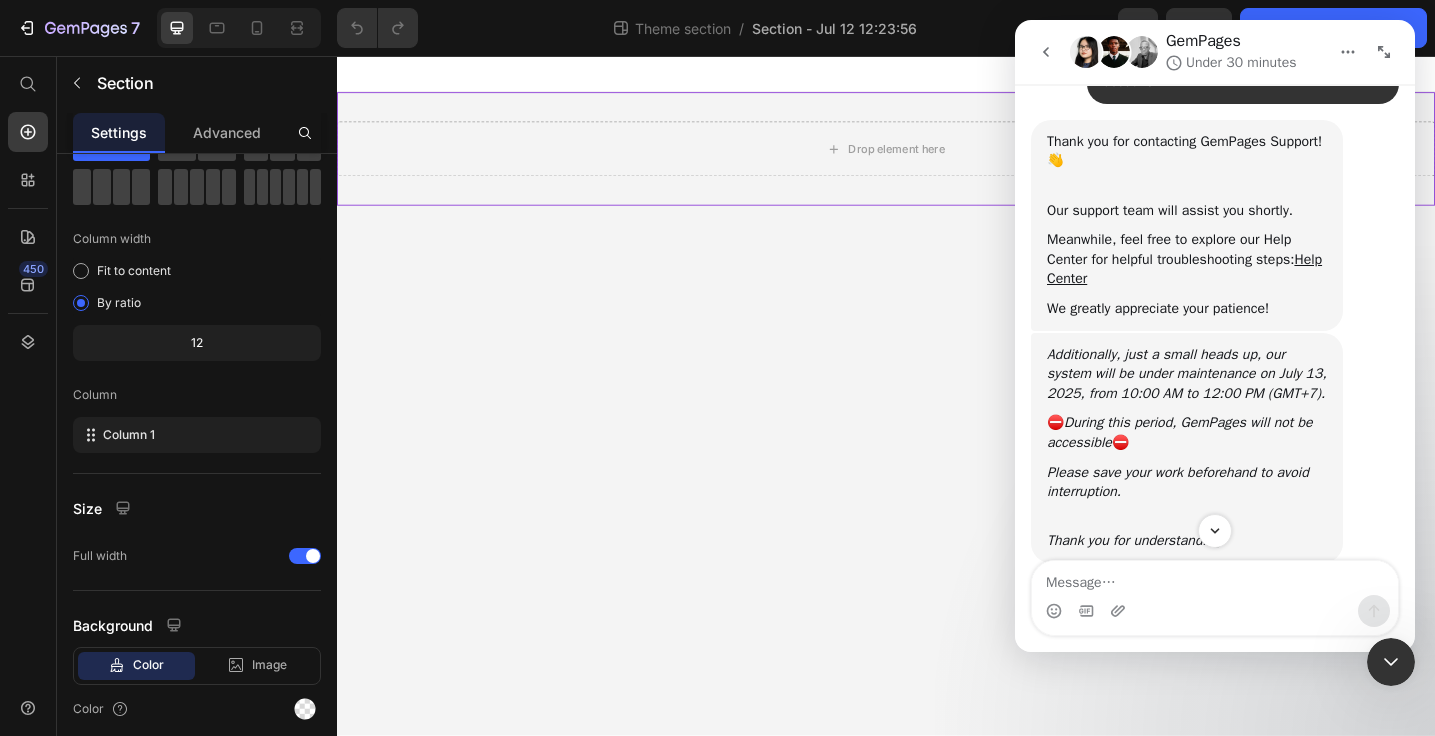 click on "Drop element here" at bounding box center [937, 158] 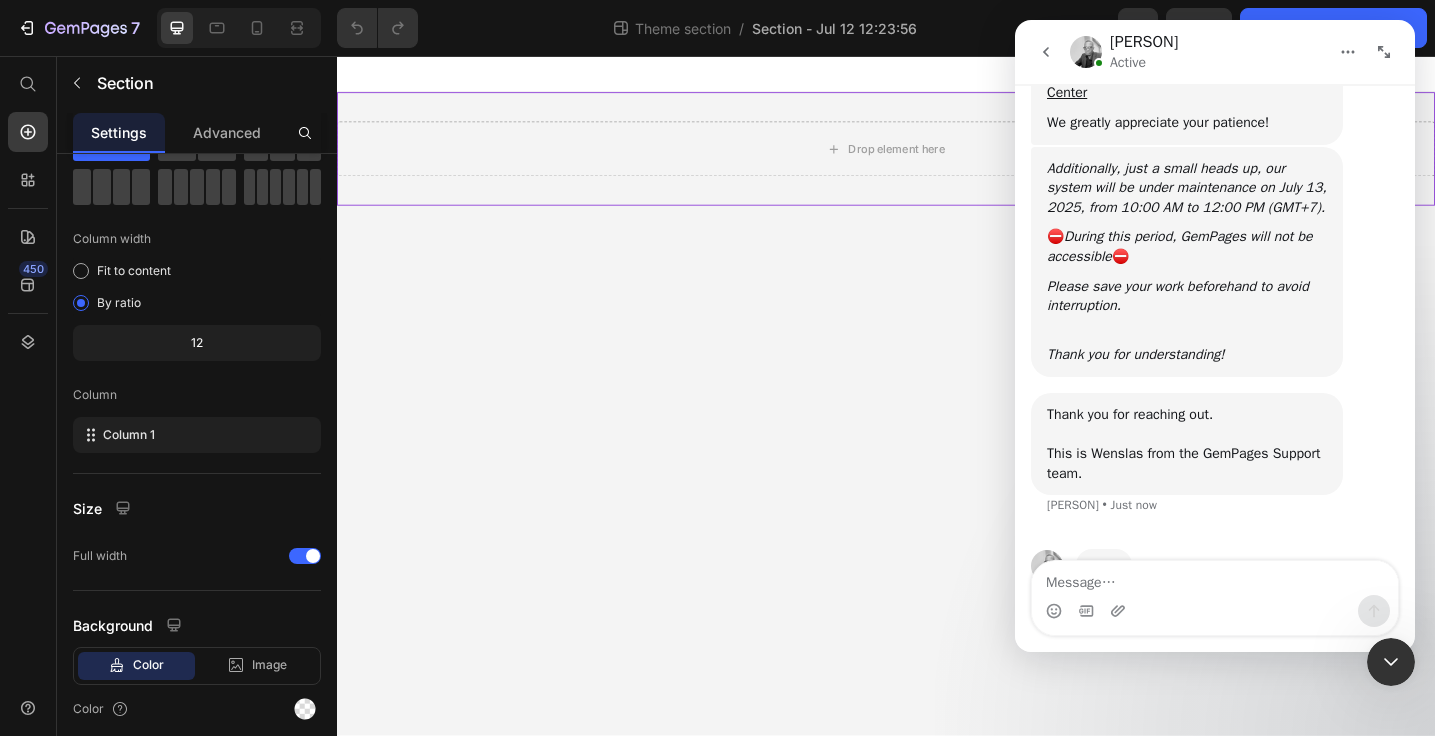 scroll, scrollTop: 514, scrollLeft: 0, axis: vertical 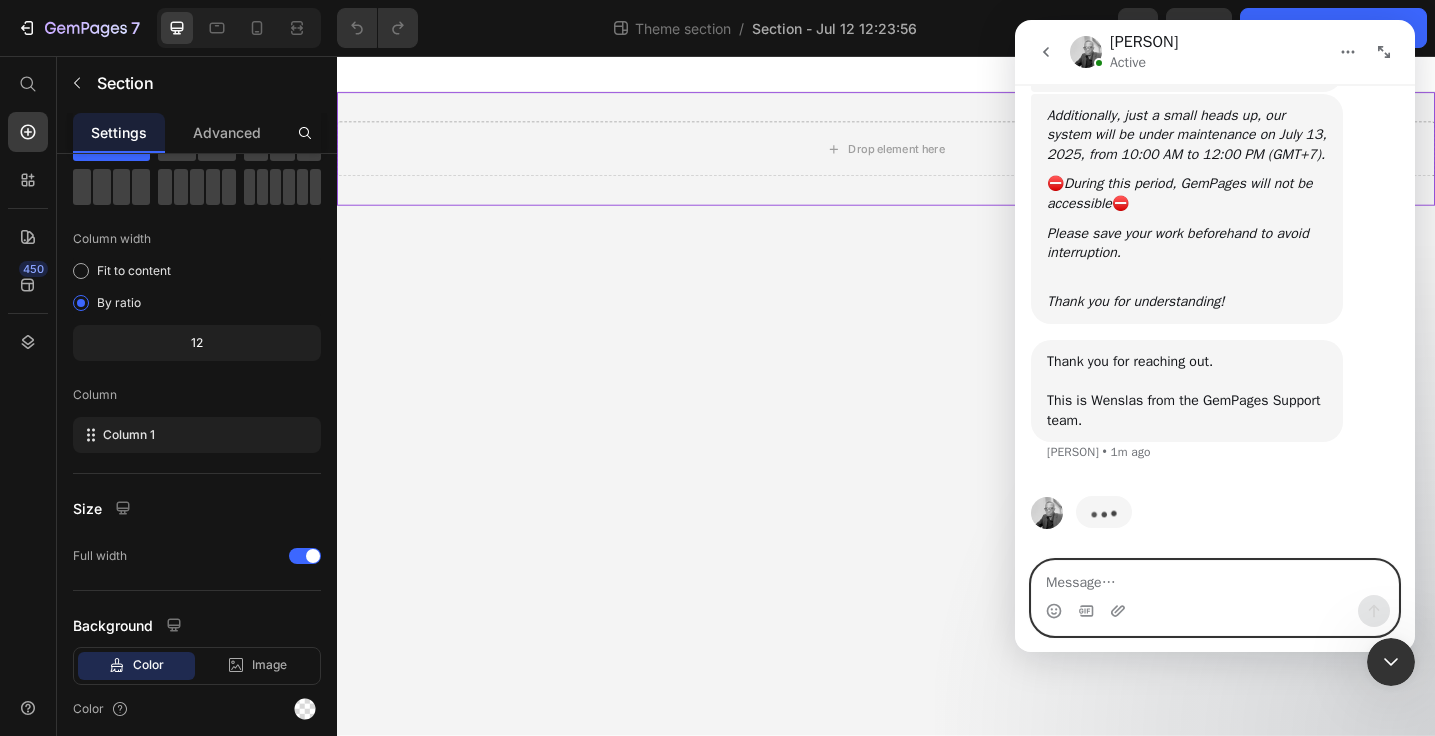 click at bounding box center [1215, 578] 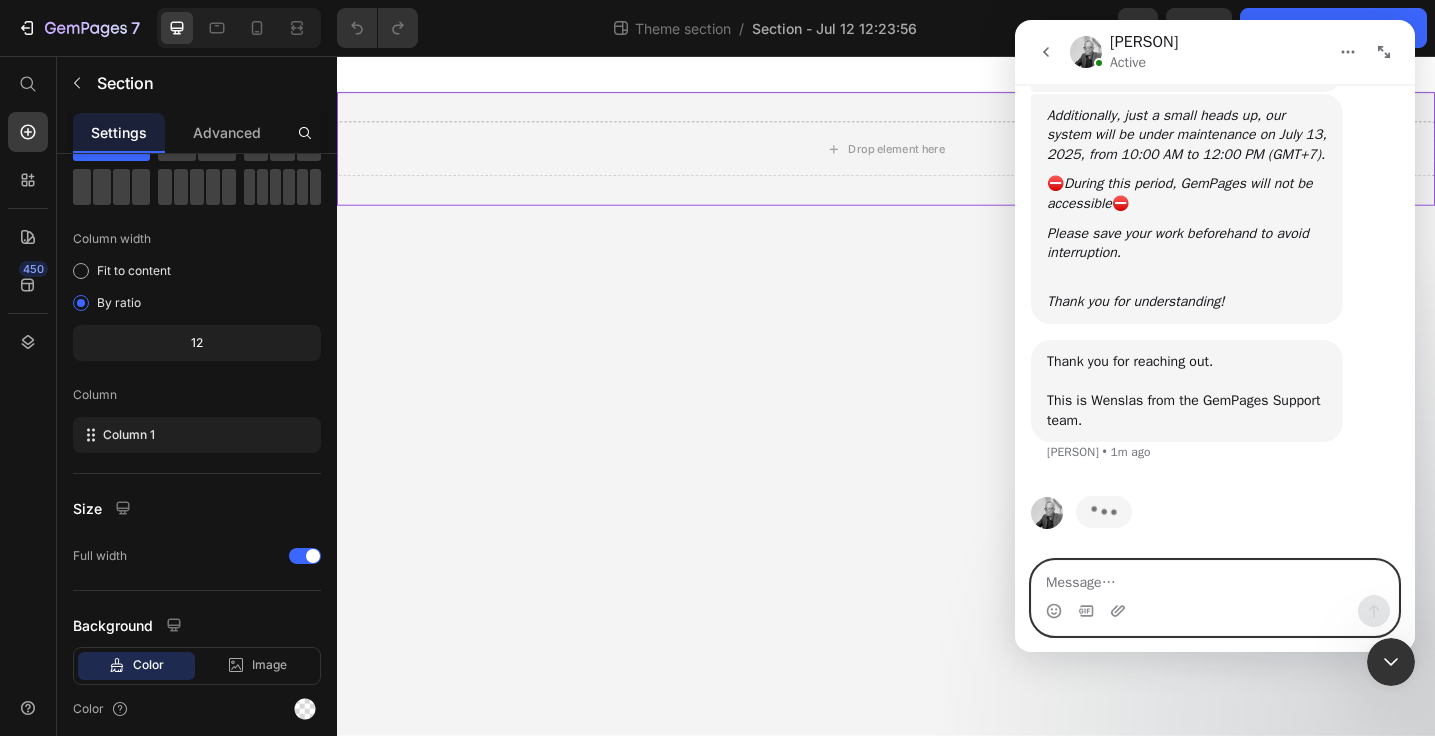 scroll, scrollTop: 437, scrollLeft: 0, axis: vertical 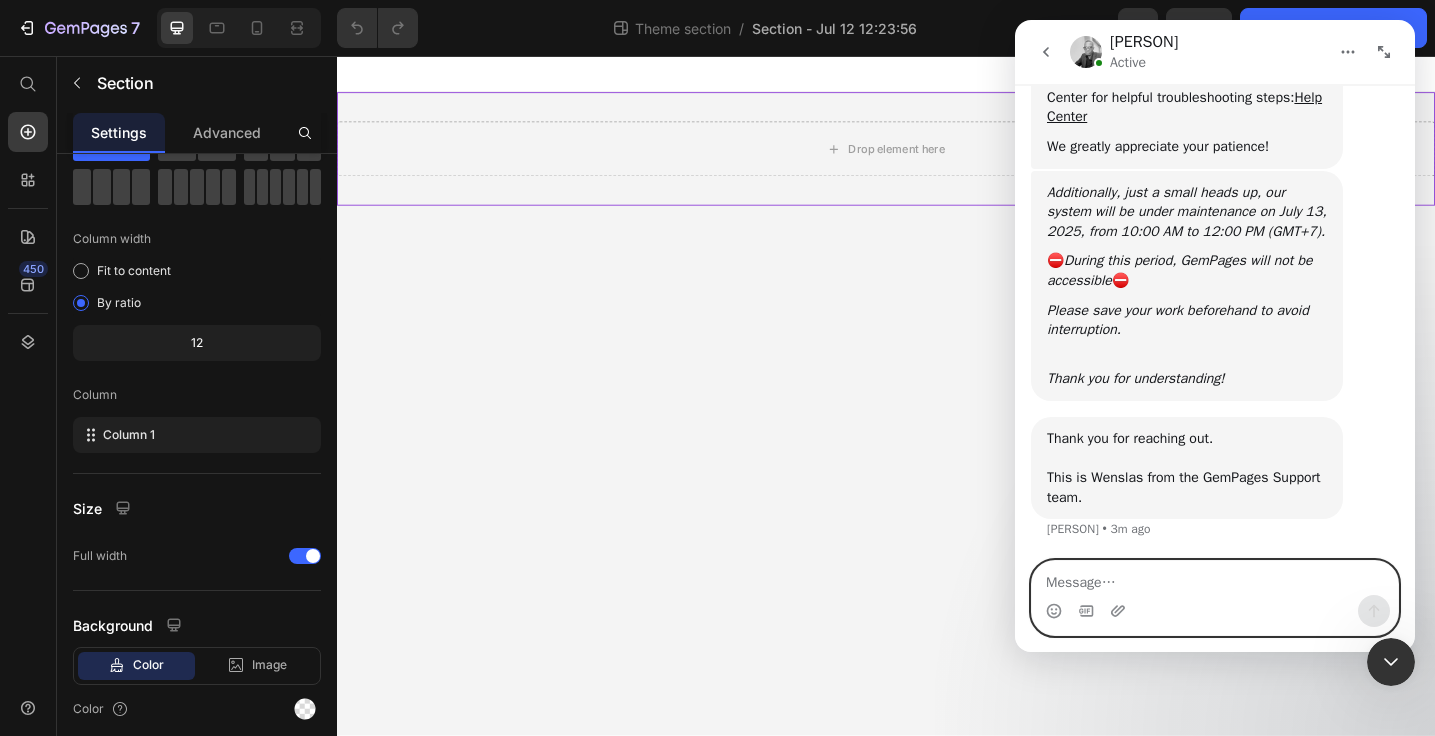 click at bounding box center (1215, 578) 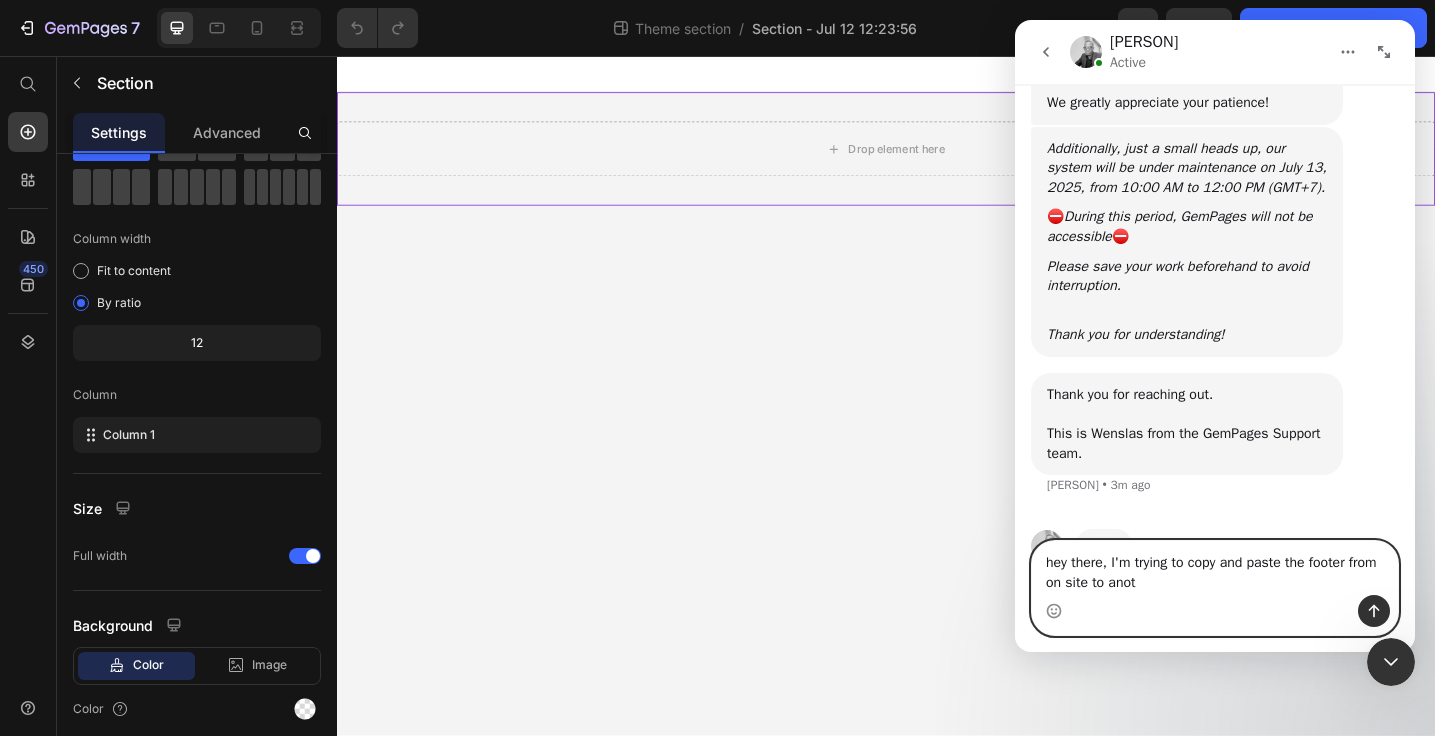 scroll, scrollTop: 534, scrollLeft: 0, axis: vertical 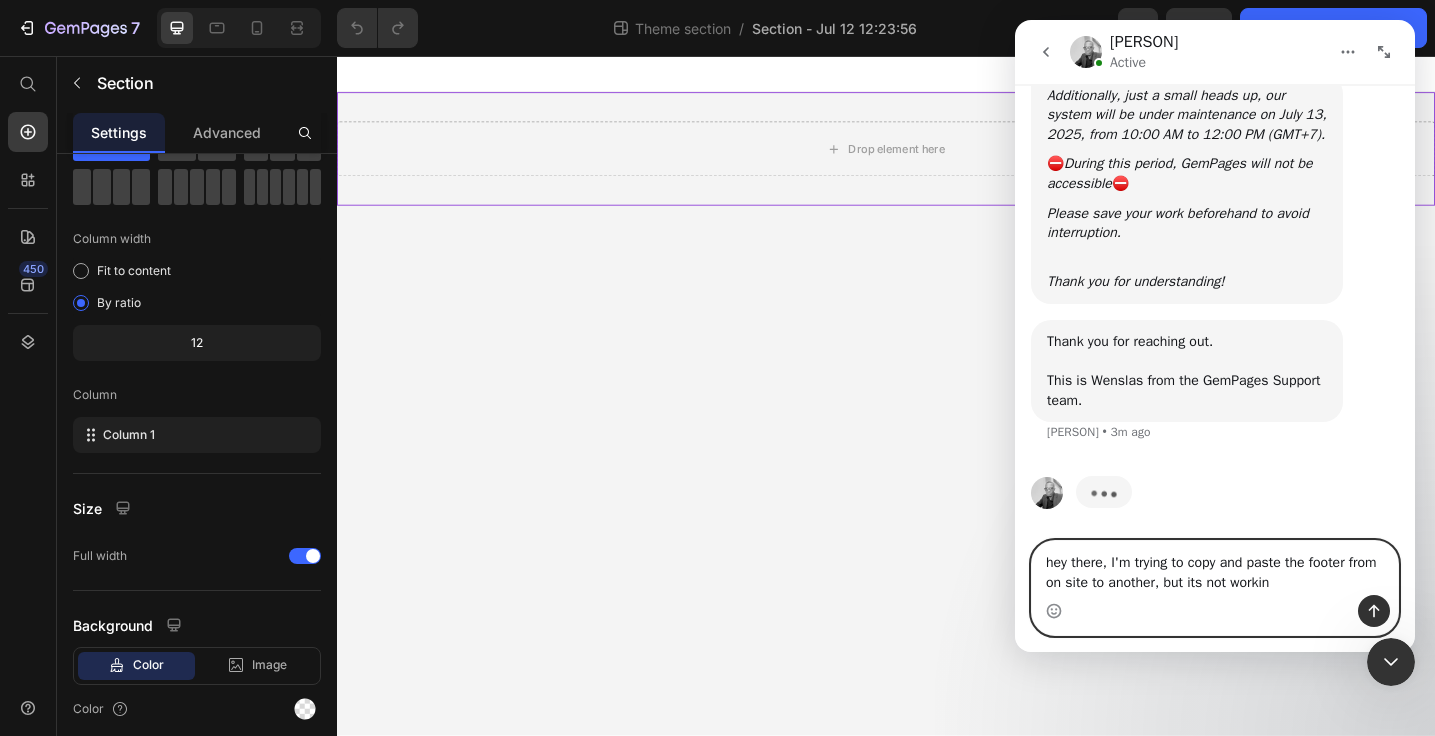 type on "hey there, I'm trying to copy and paste the footer from on site to another, but its not working" 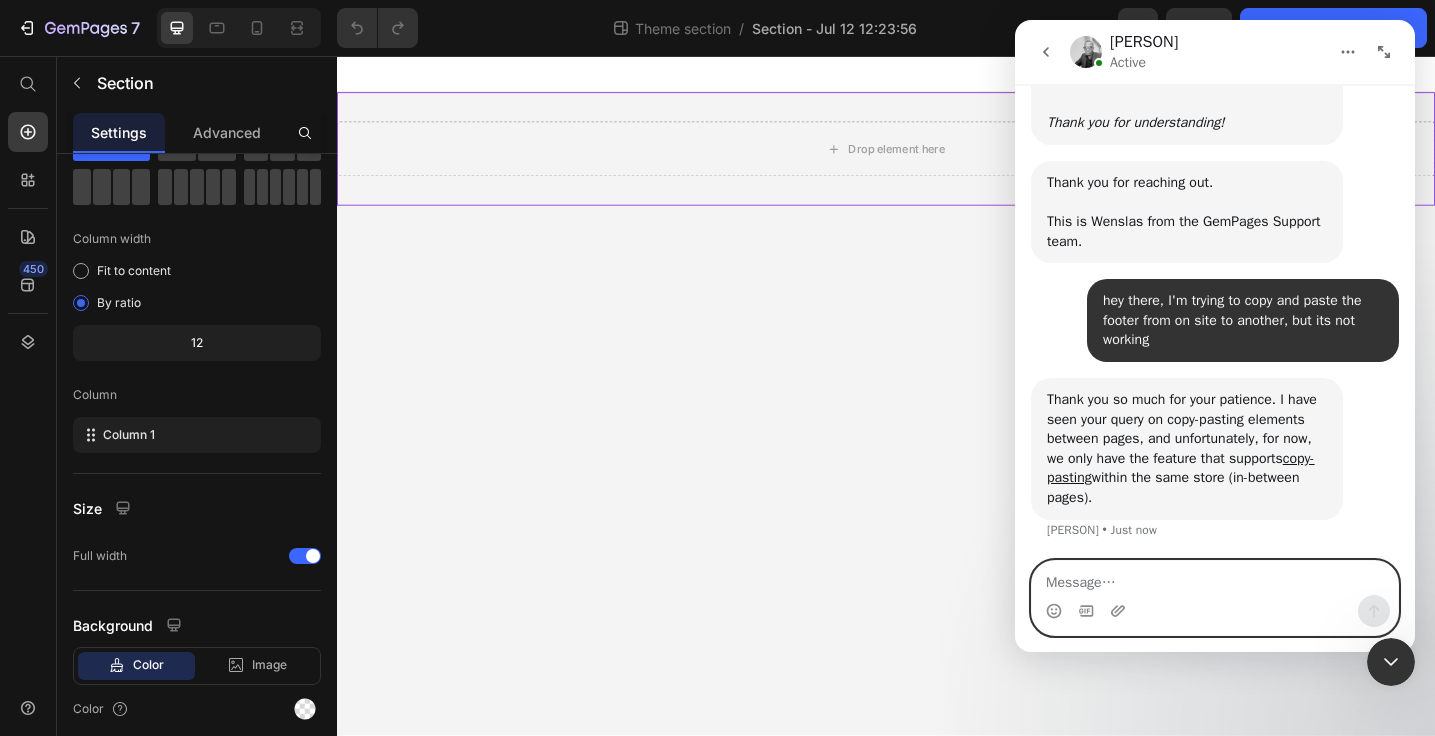 scroll, scrollTop: 688, scrollLeft: 0, axis: vertical 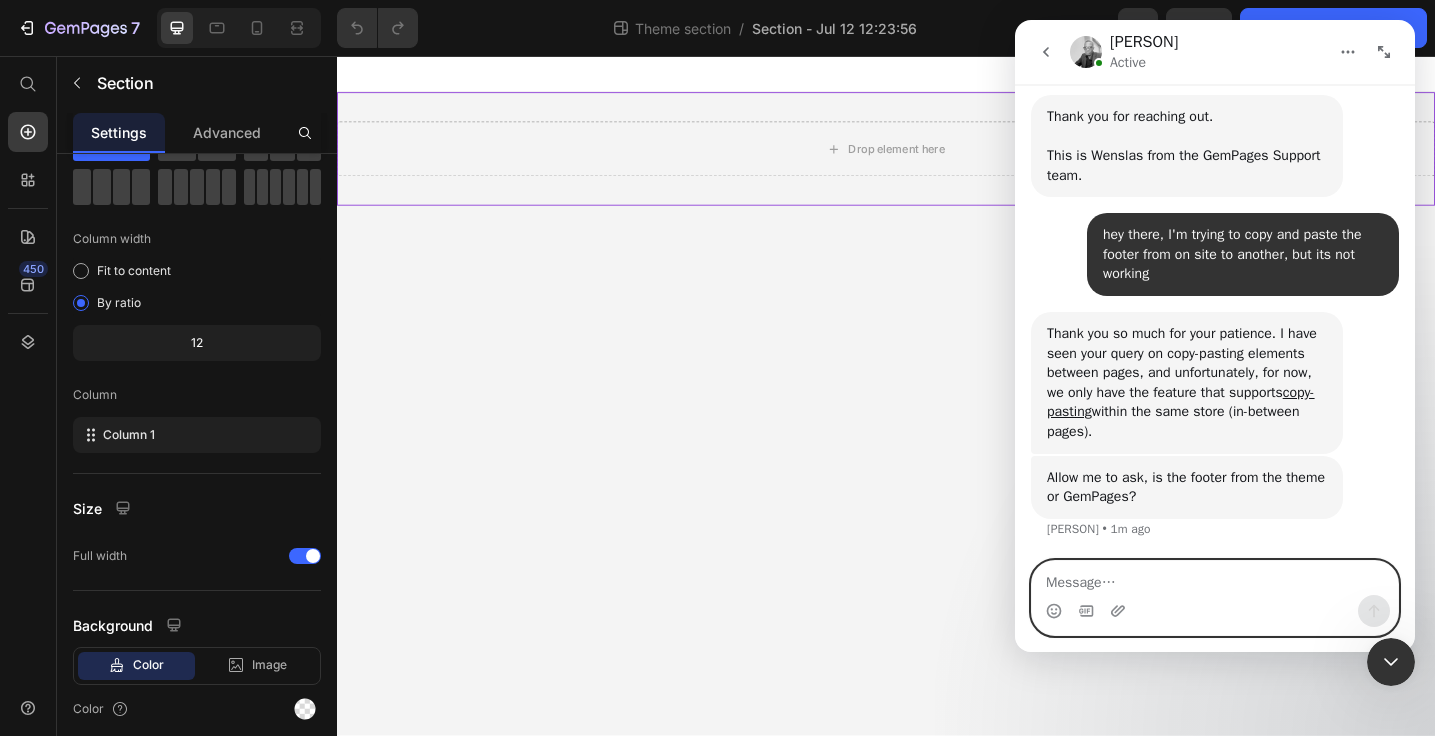 click at bounding box center (1215, 578) 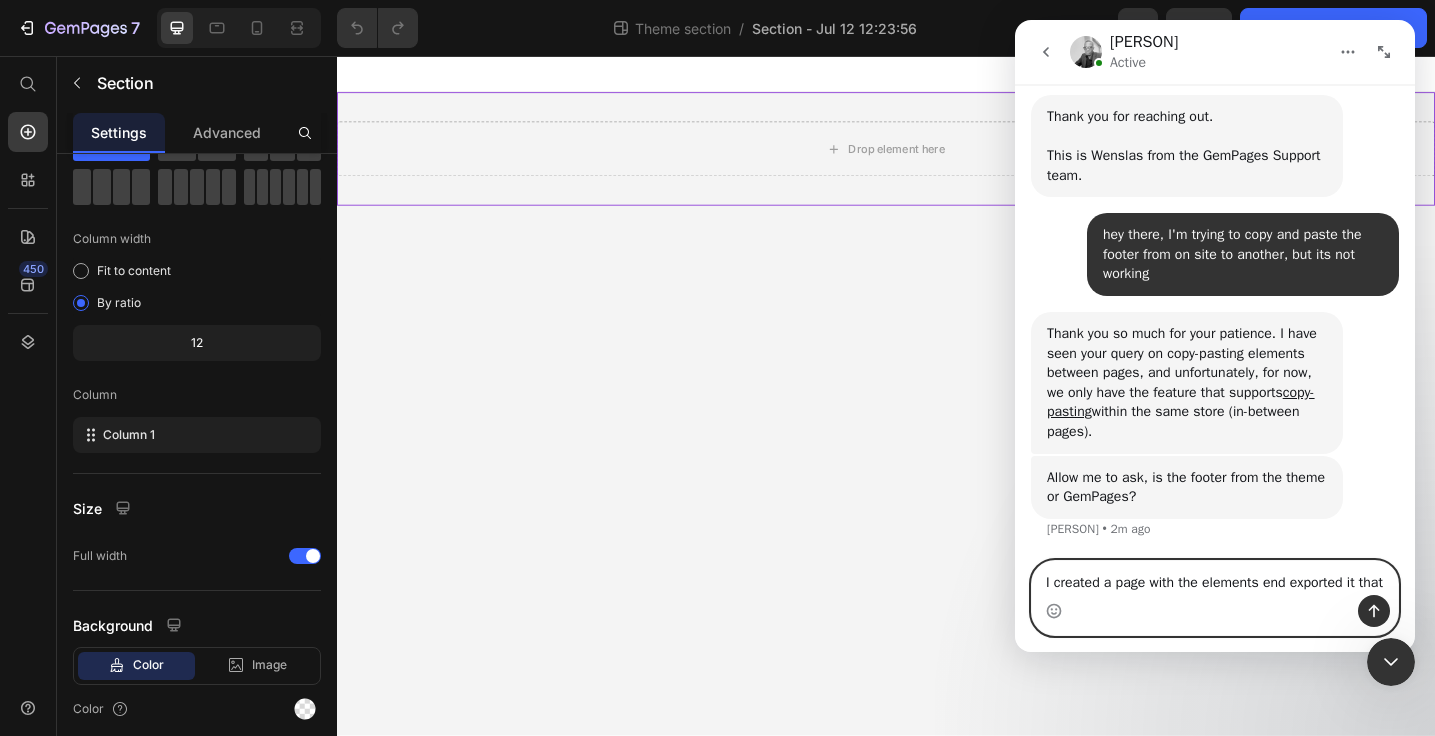 scroll, scrollTop: 772, scrollLeft: 0, axis: vertical 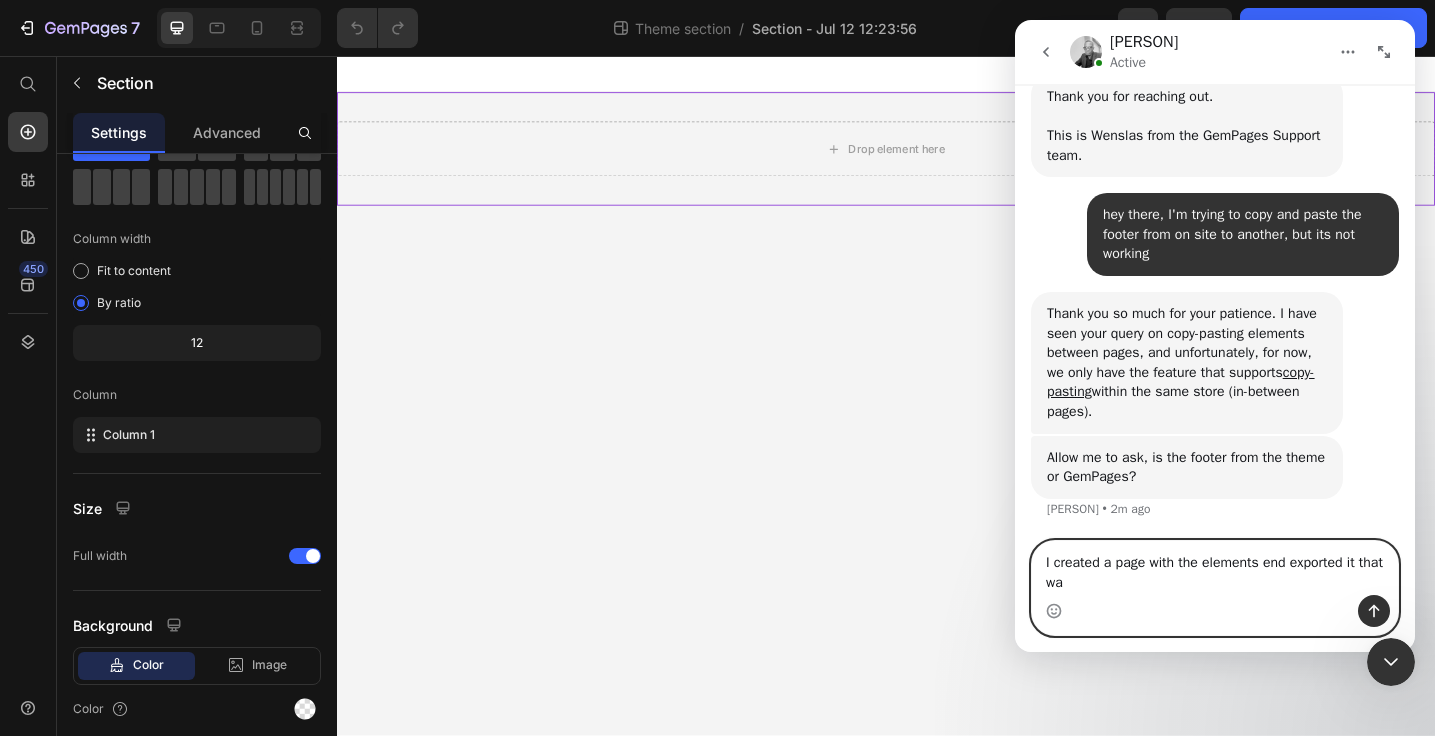 type on "I created a page with the elements end exported it that way" 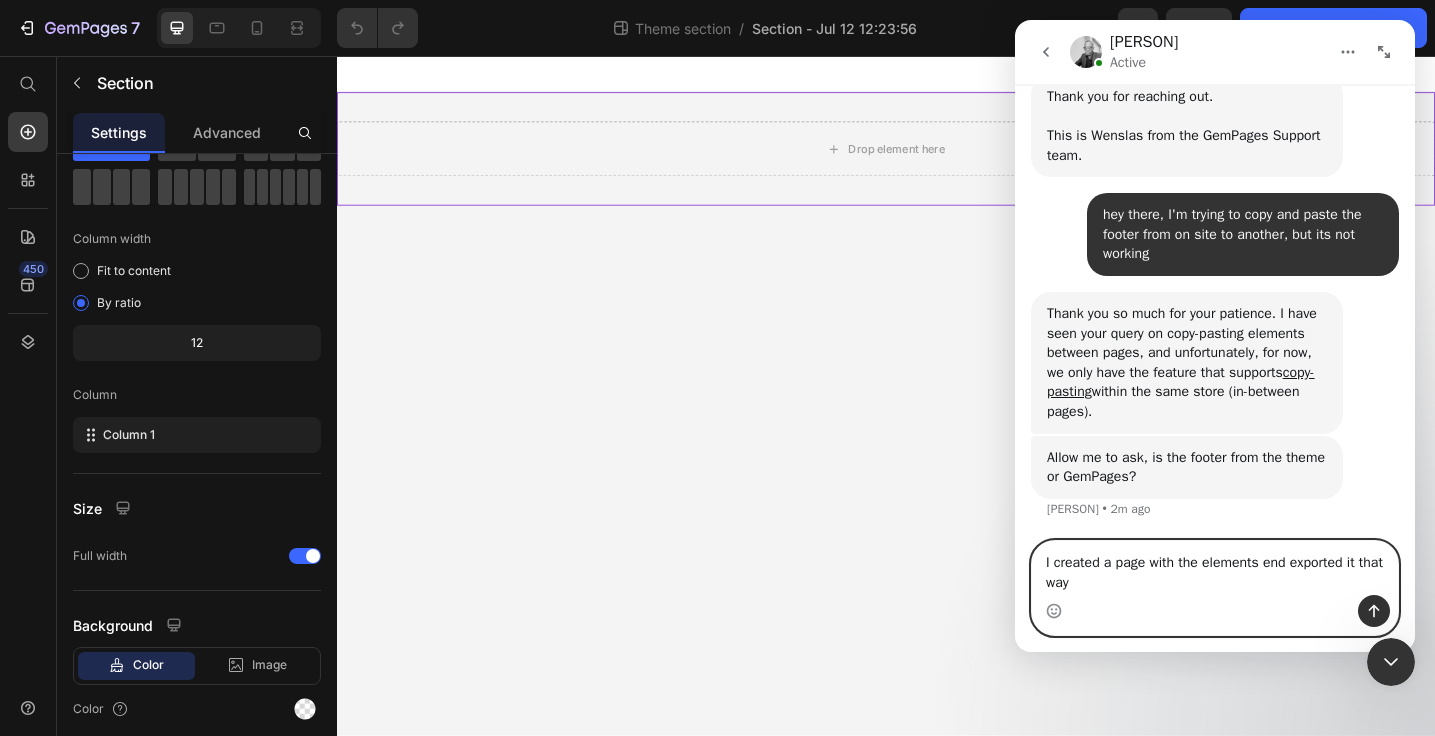 type 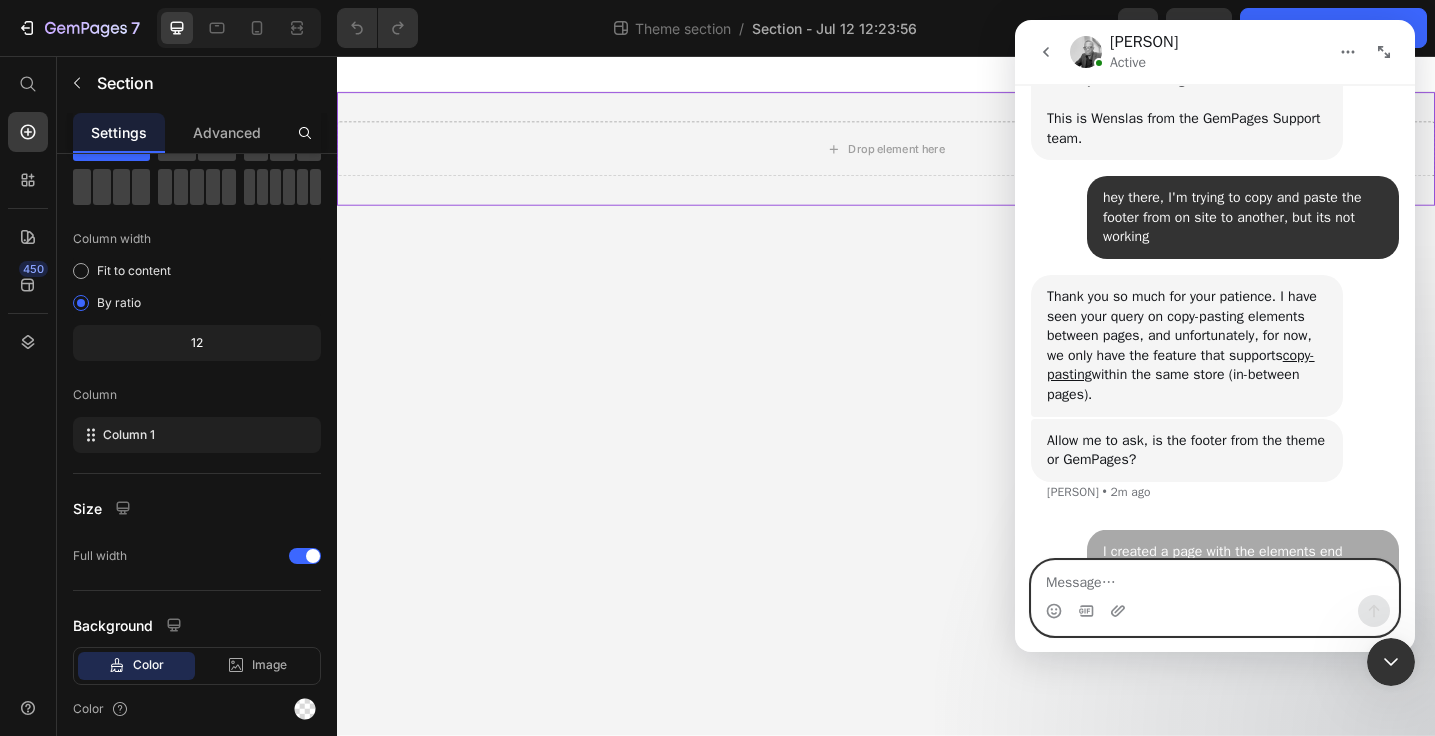 scroll, scrollTop: 830, scrollLeft: 0, axis: vertical 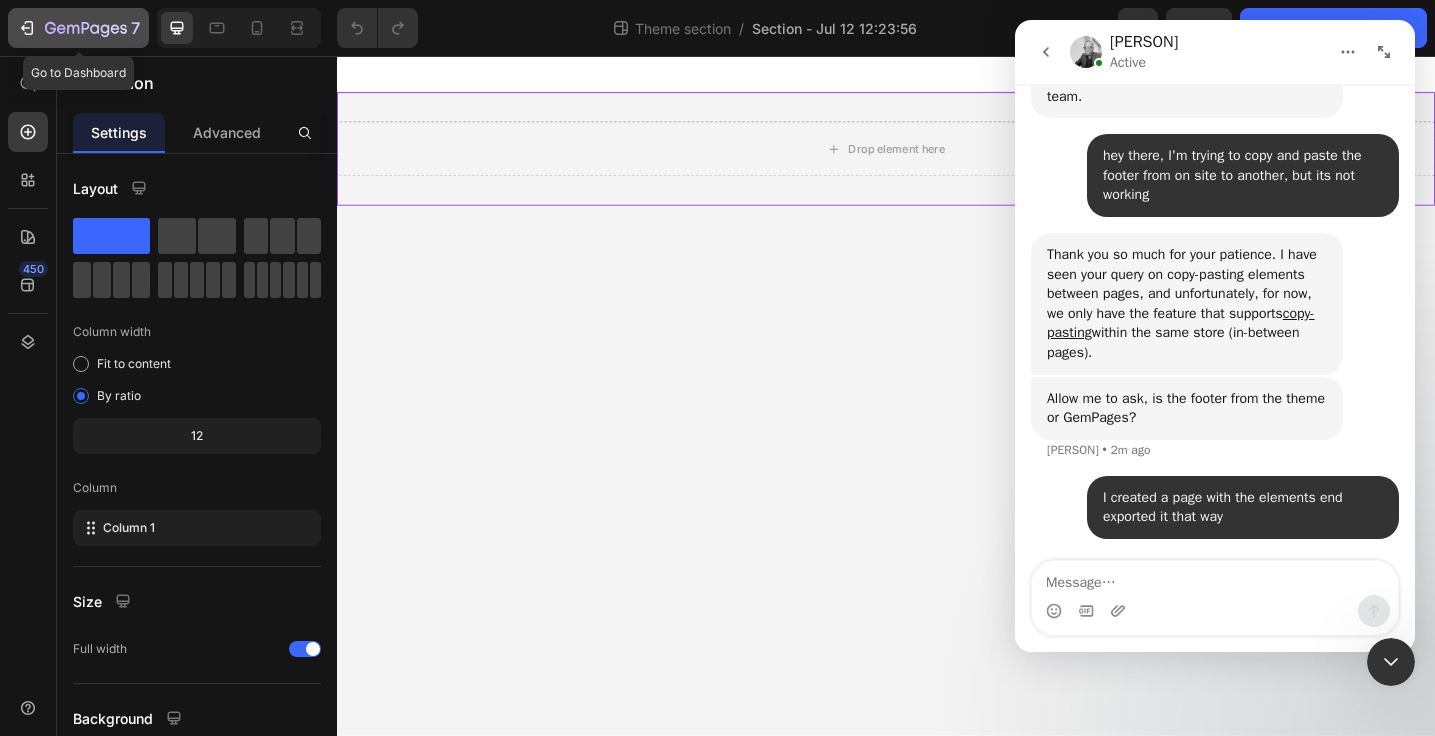 click on "7" at bounding box center (78, 28) 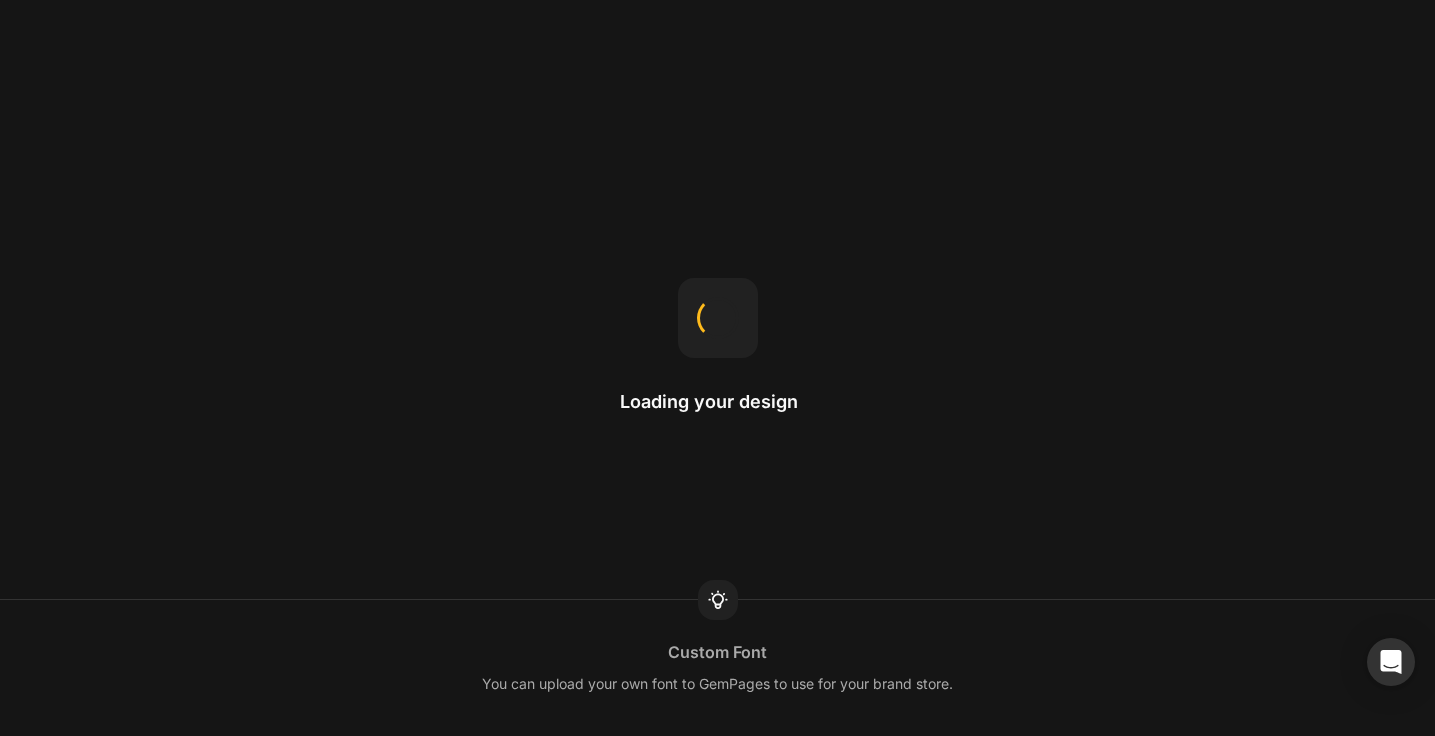 scroll, scrollTop: 0, scrollLeft: 0, axis: both 